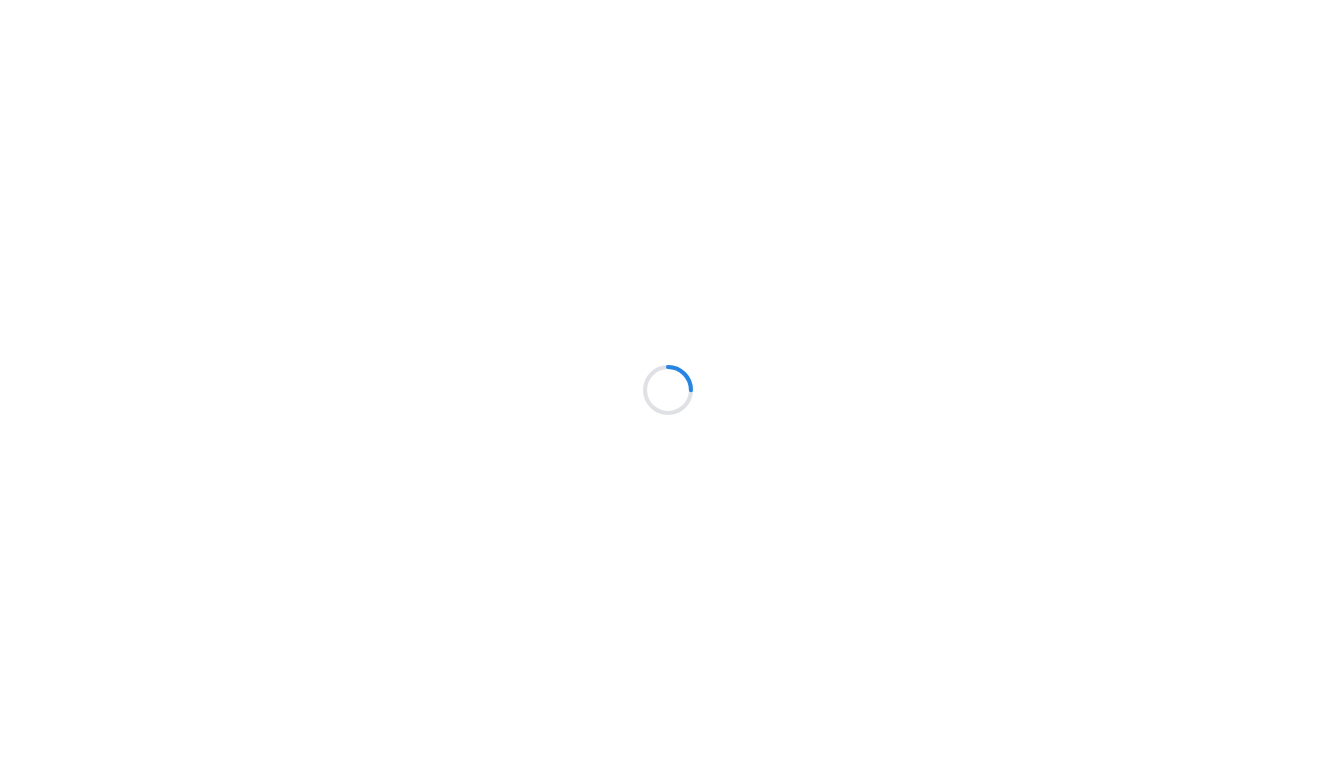 scroll, scrollTop: 0, scrollLeft: 0, axis: both 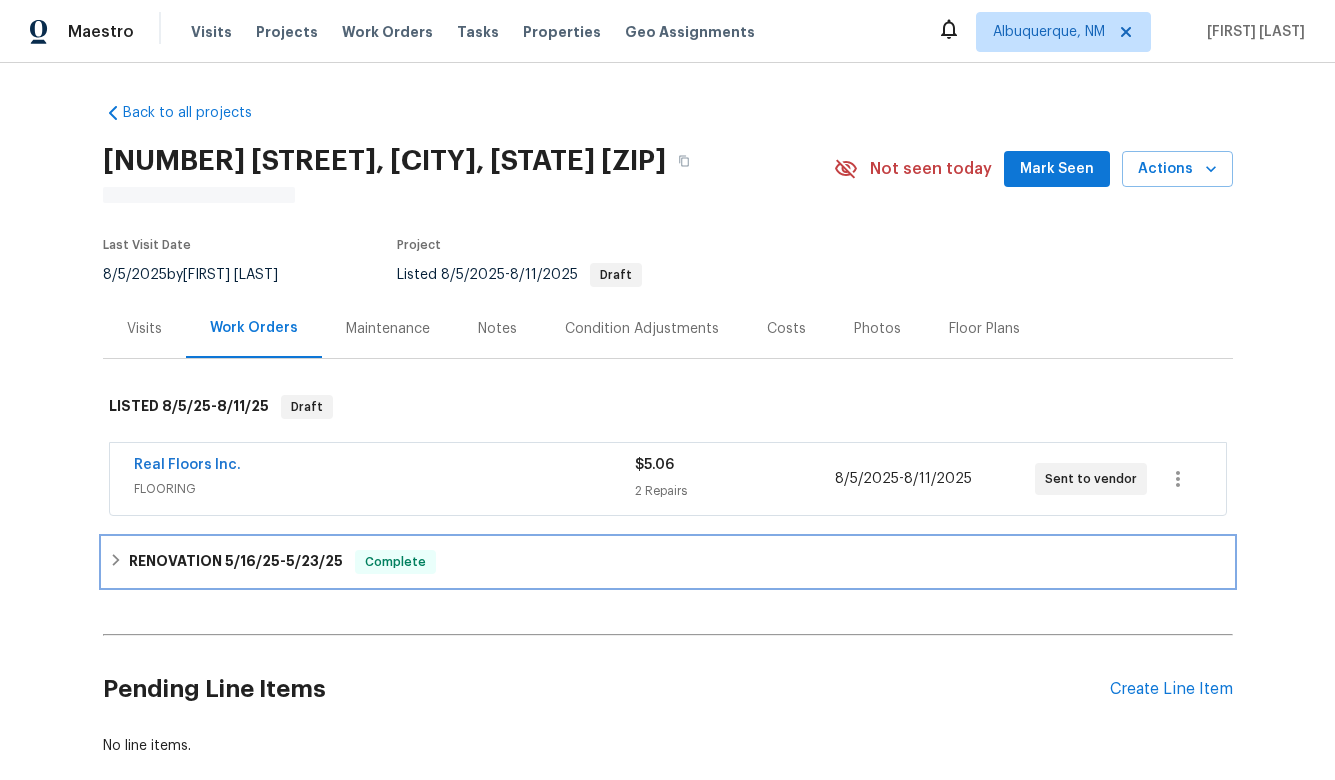 click on "5/23/25" at bounding box center [314, 561] 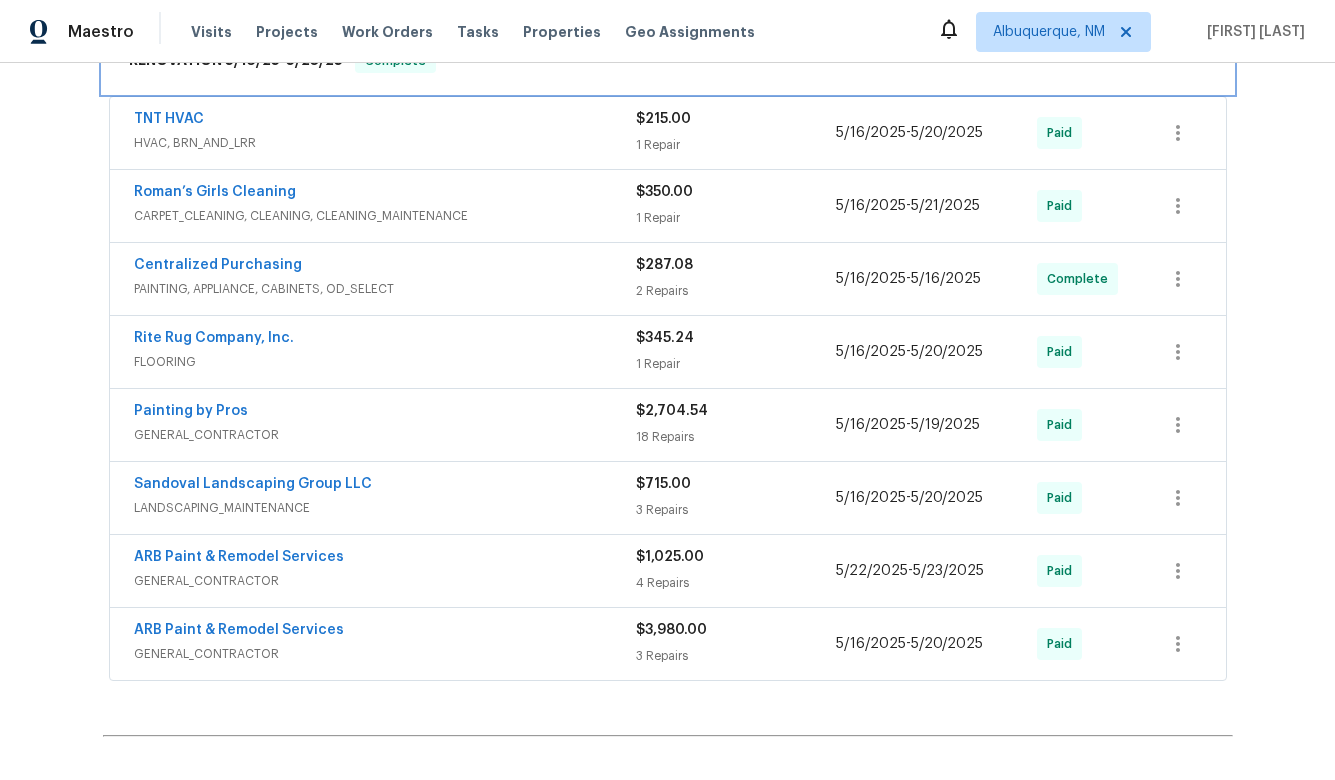 scroll, scrollTop: 501, scrollLeft: 0, axis: vertical 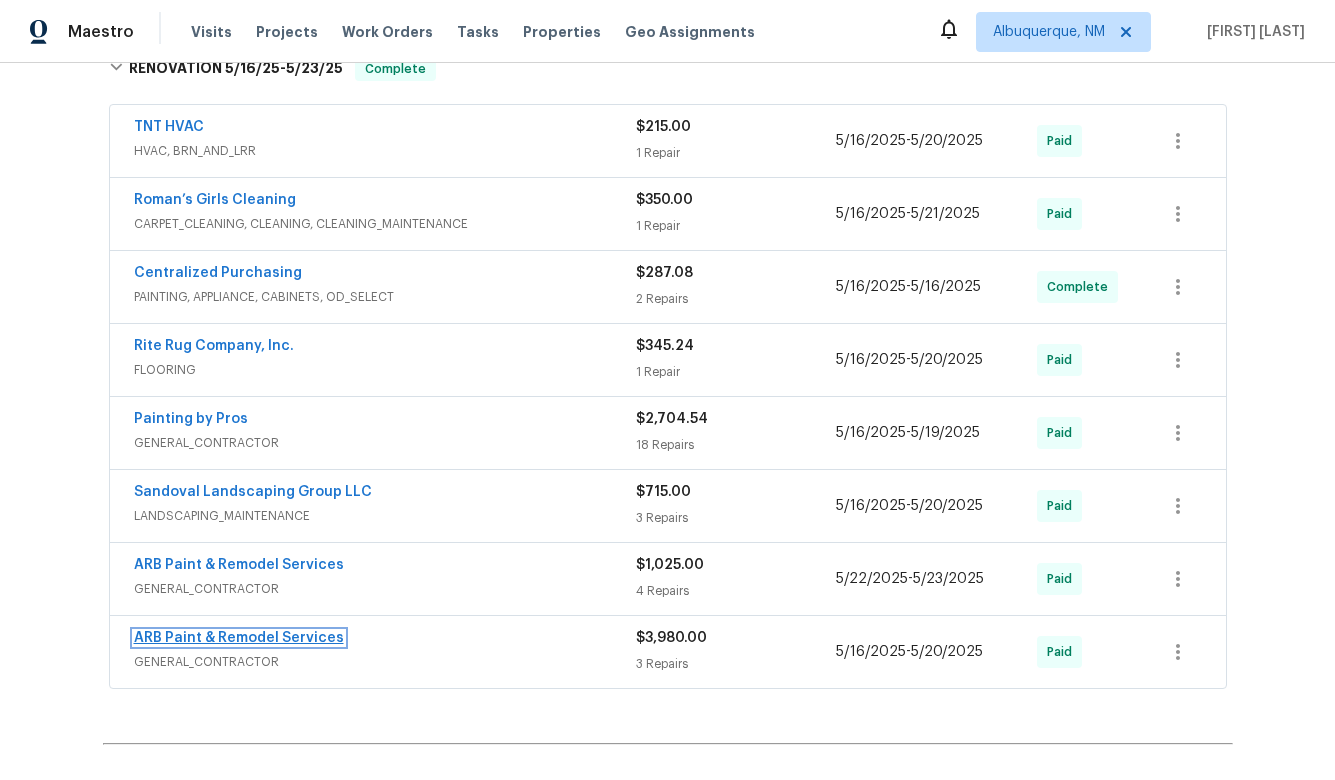 click on "ARB Paint & Remodel Services" at bounding box center [239, 638] 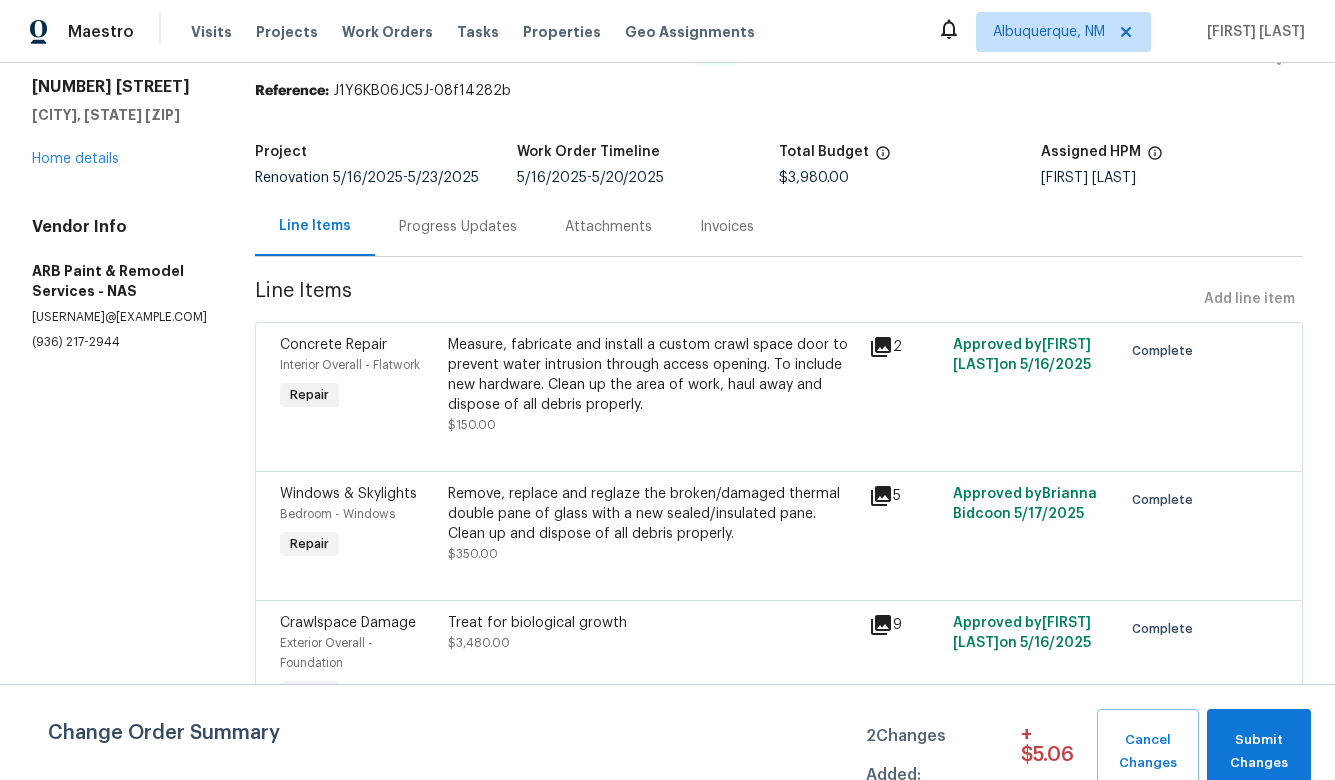 scroll, scrollTop: 91, scrollLeft: 0, axis: vertical 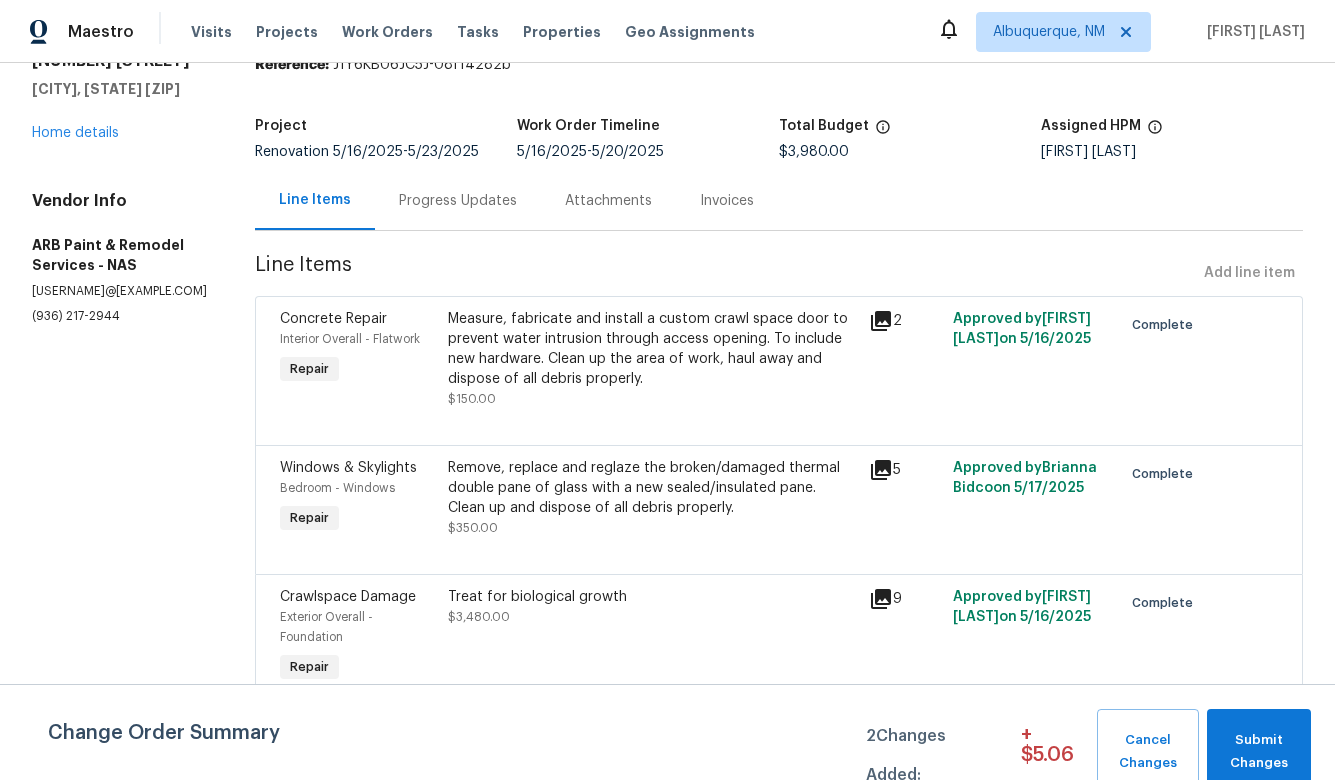 click on "Crawlspace Damage" at bounding box center [348, 597] 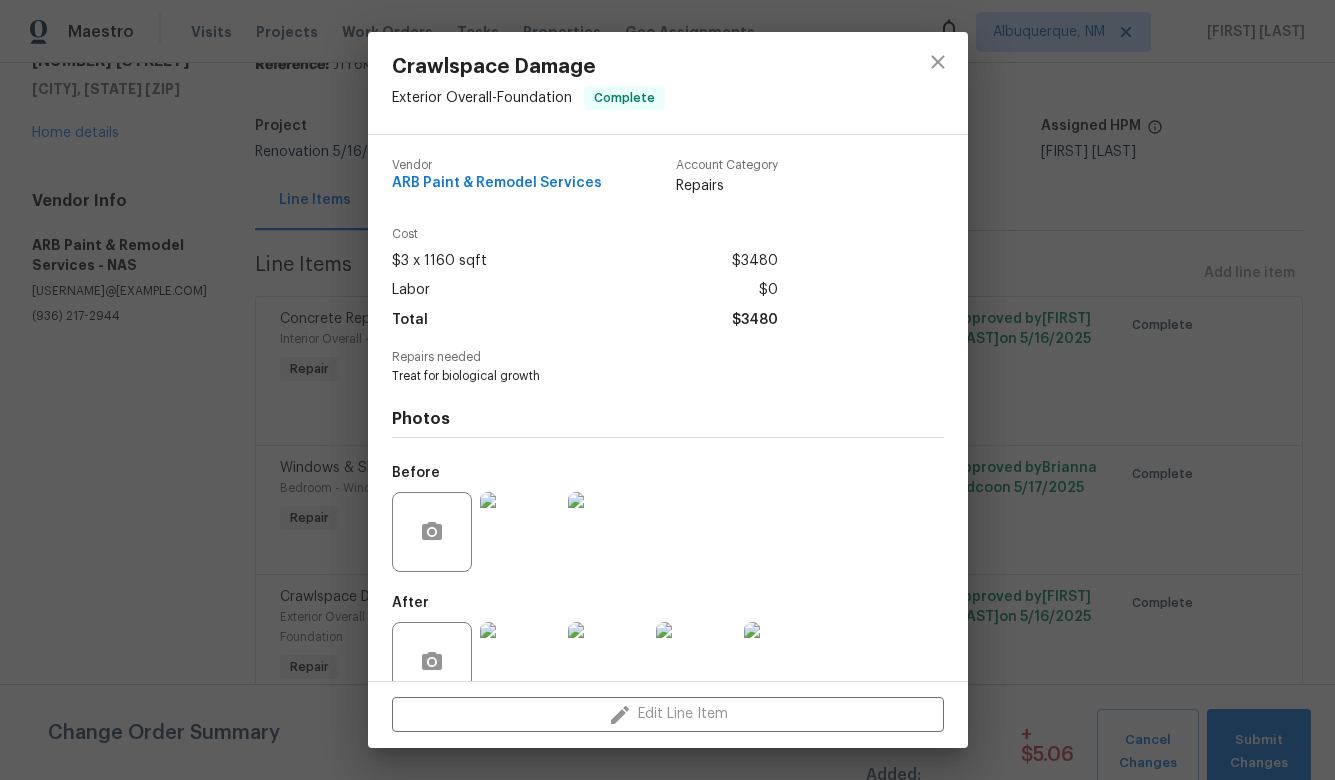 scroll, scrollTop: 41, scrollLeft: 0, axis: vertical 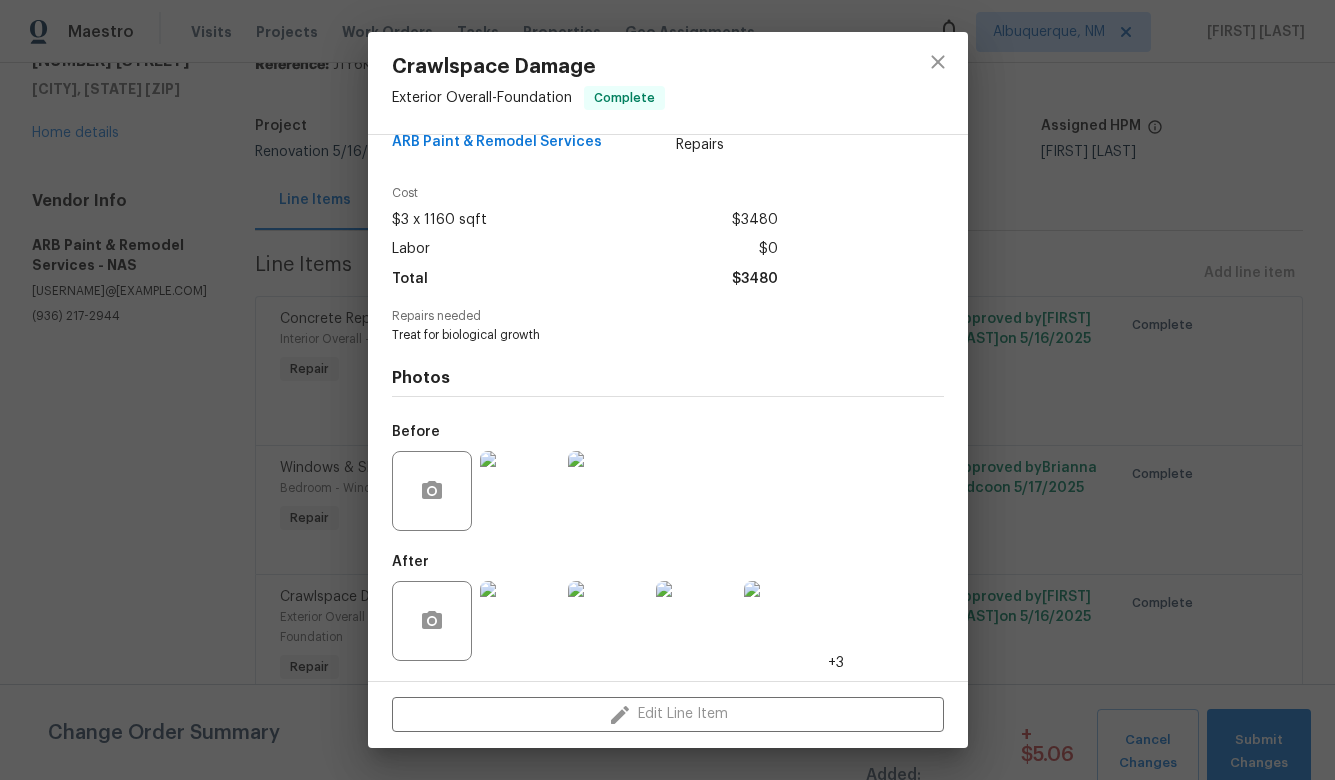 click at bounding box center [520, 491] 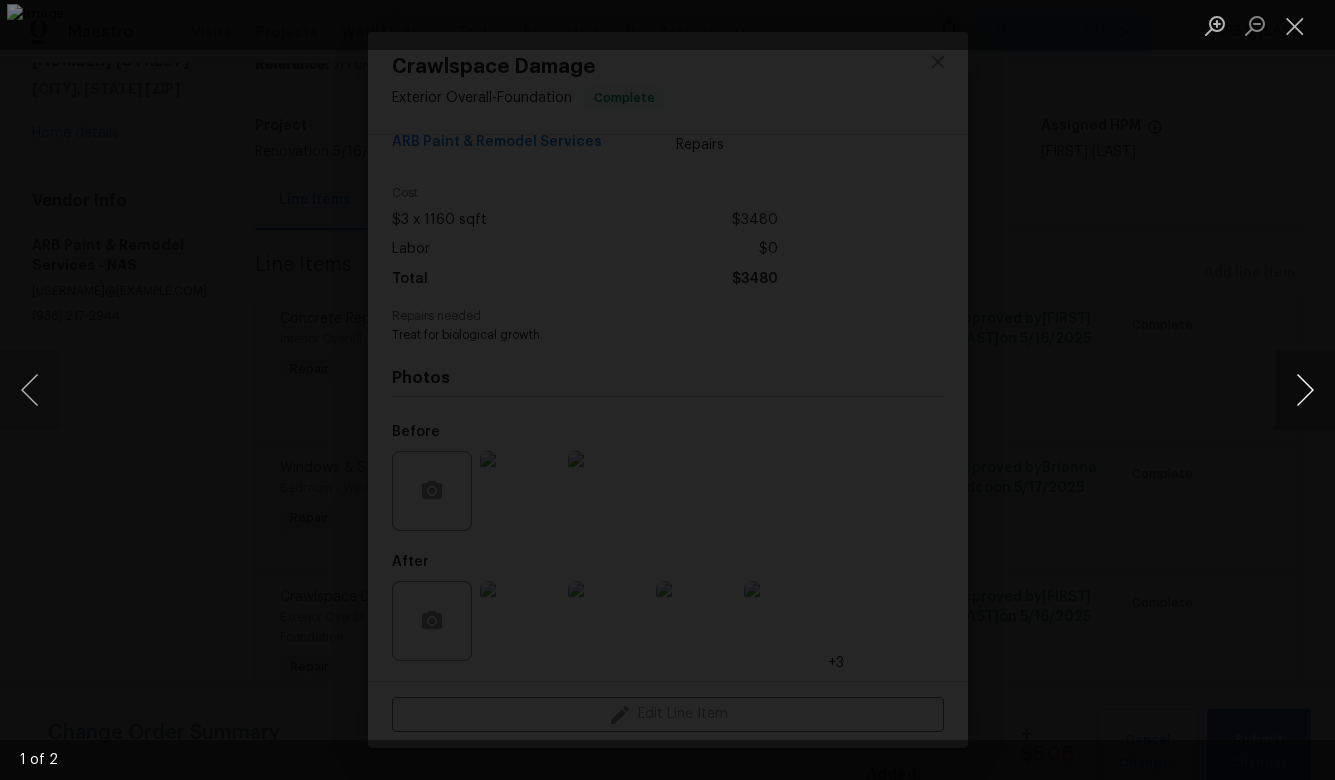 click at bounding box center (1305, 390) 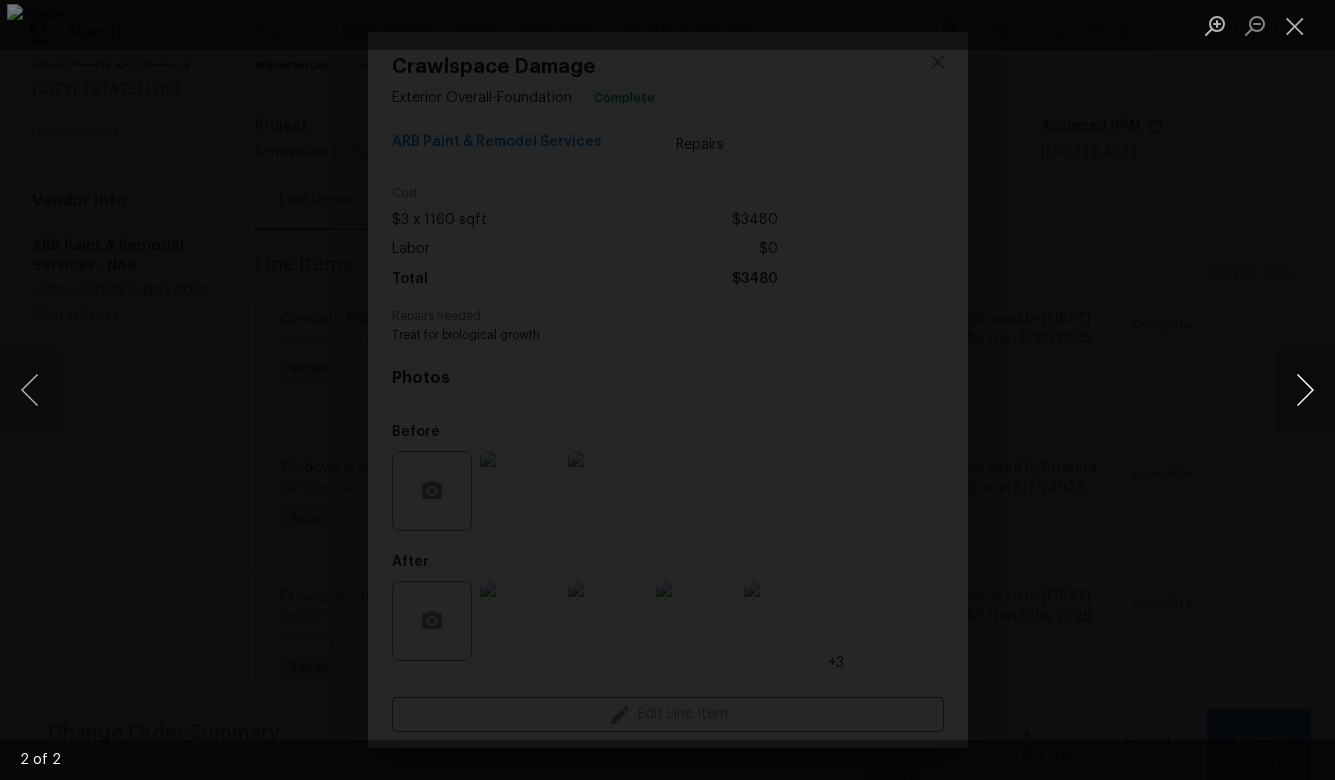 click at bounding box center (1305, 390) 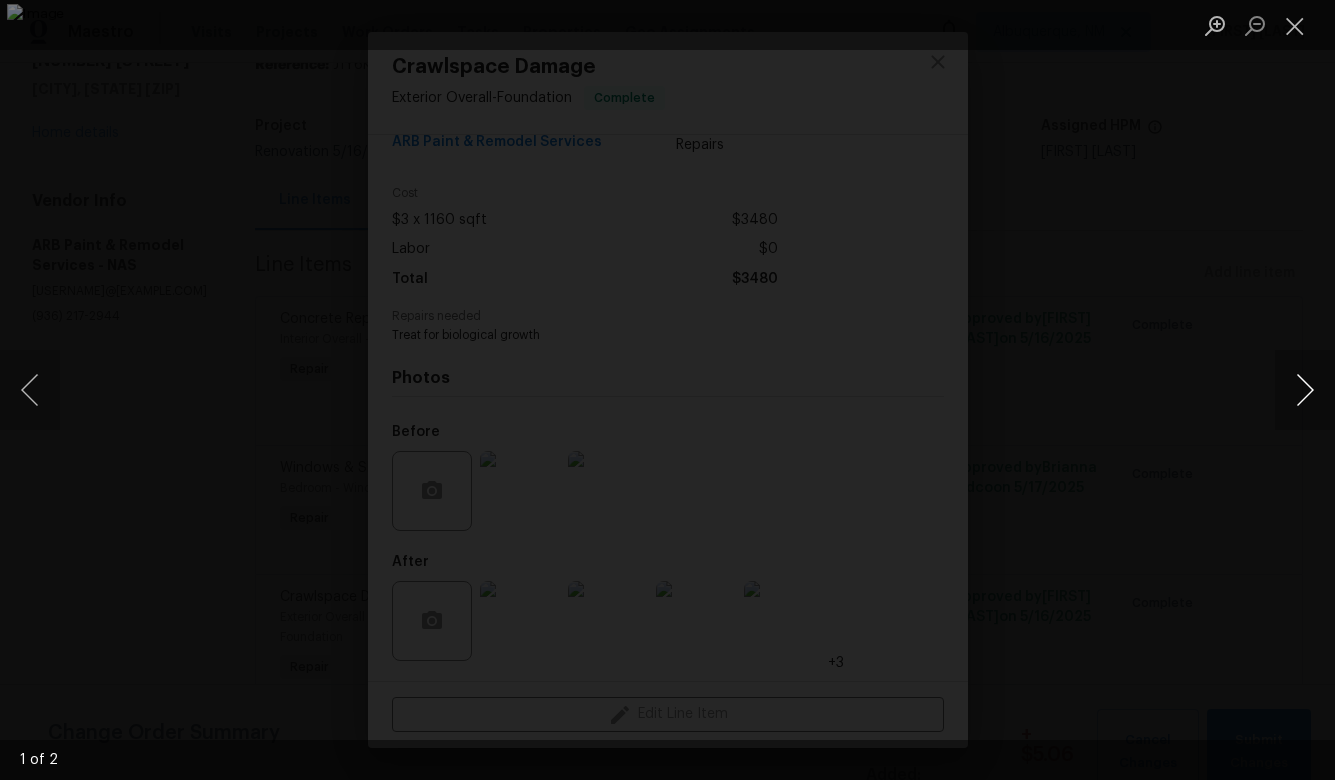 click at bounding box center [1305, 390] 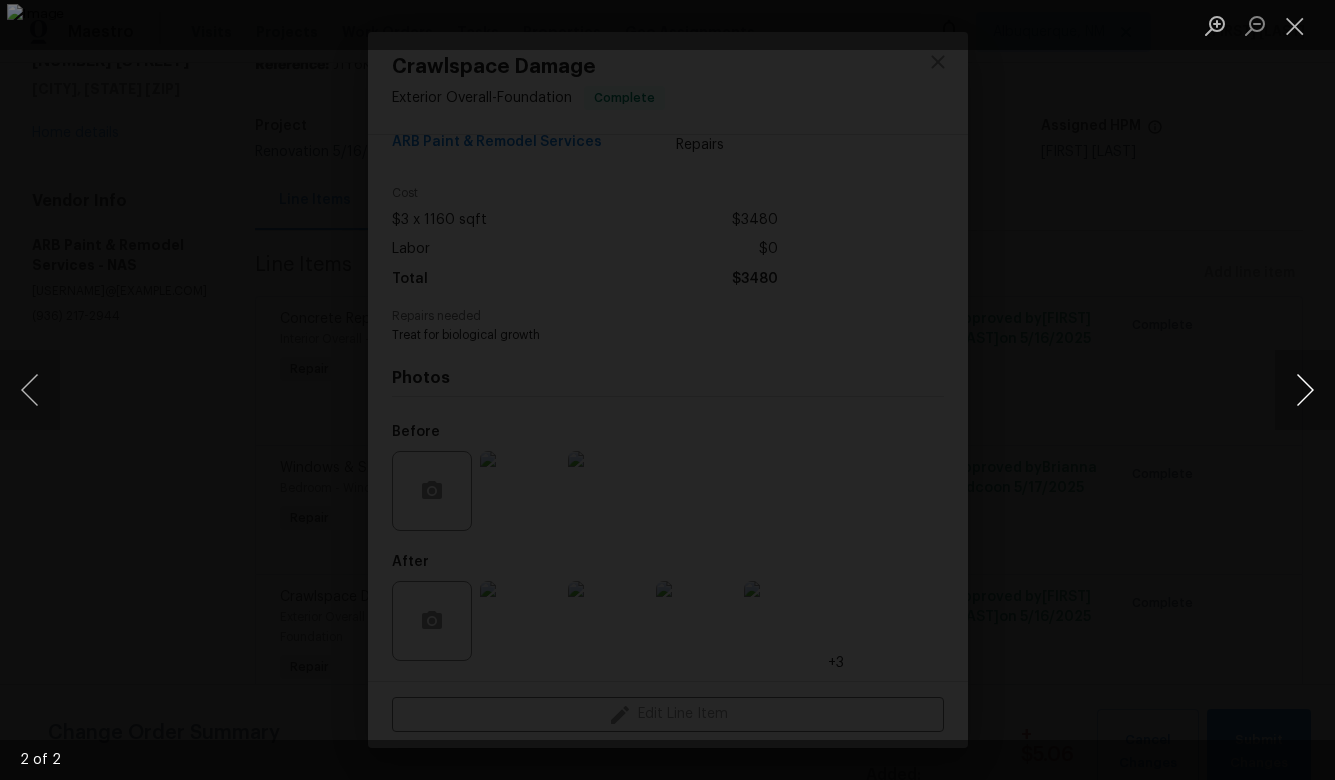 click at bounding box center [1305, 390] 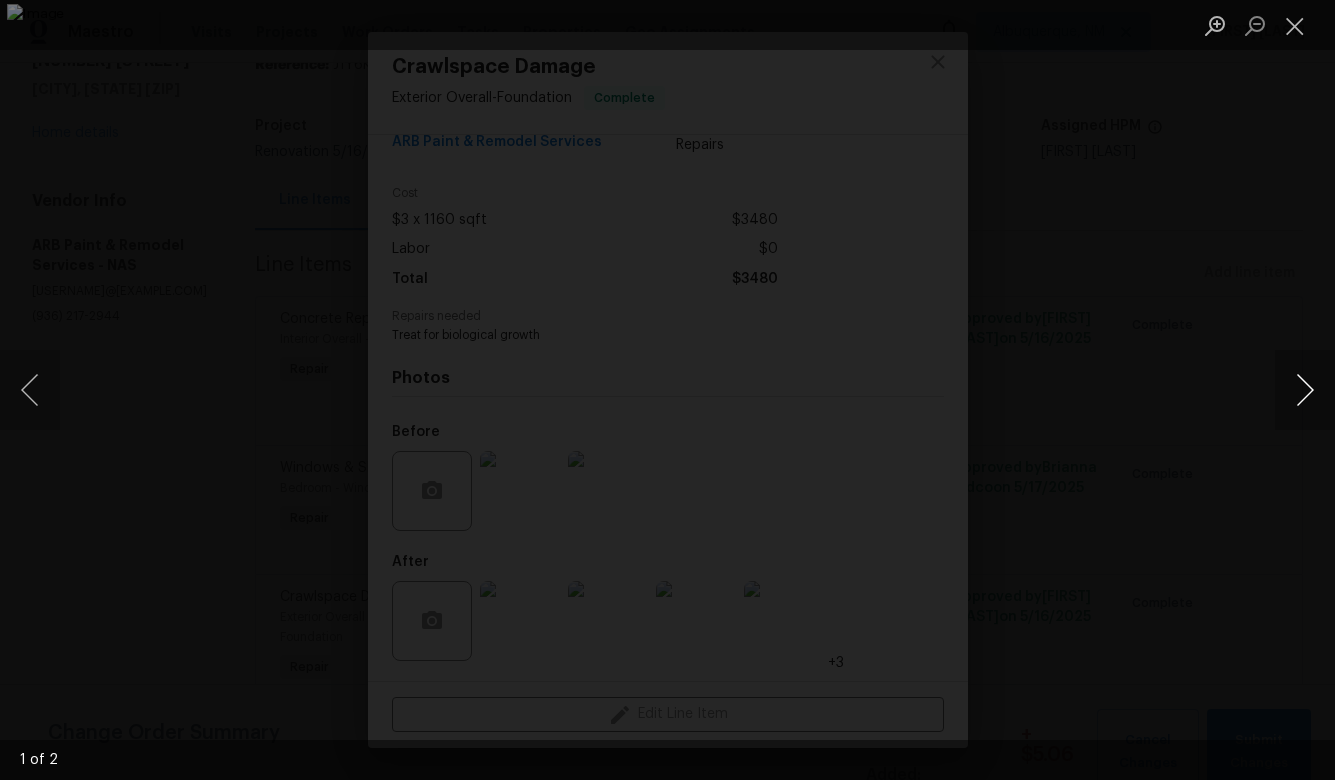 click at bounding box center [1305, 390] 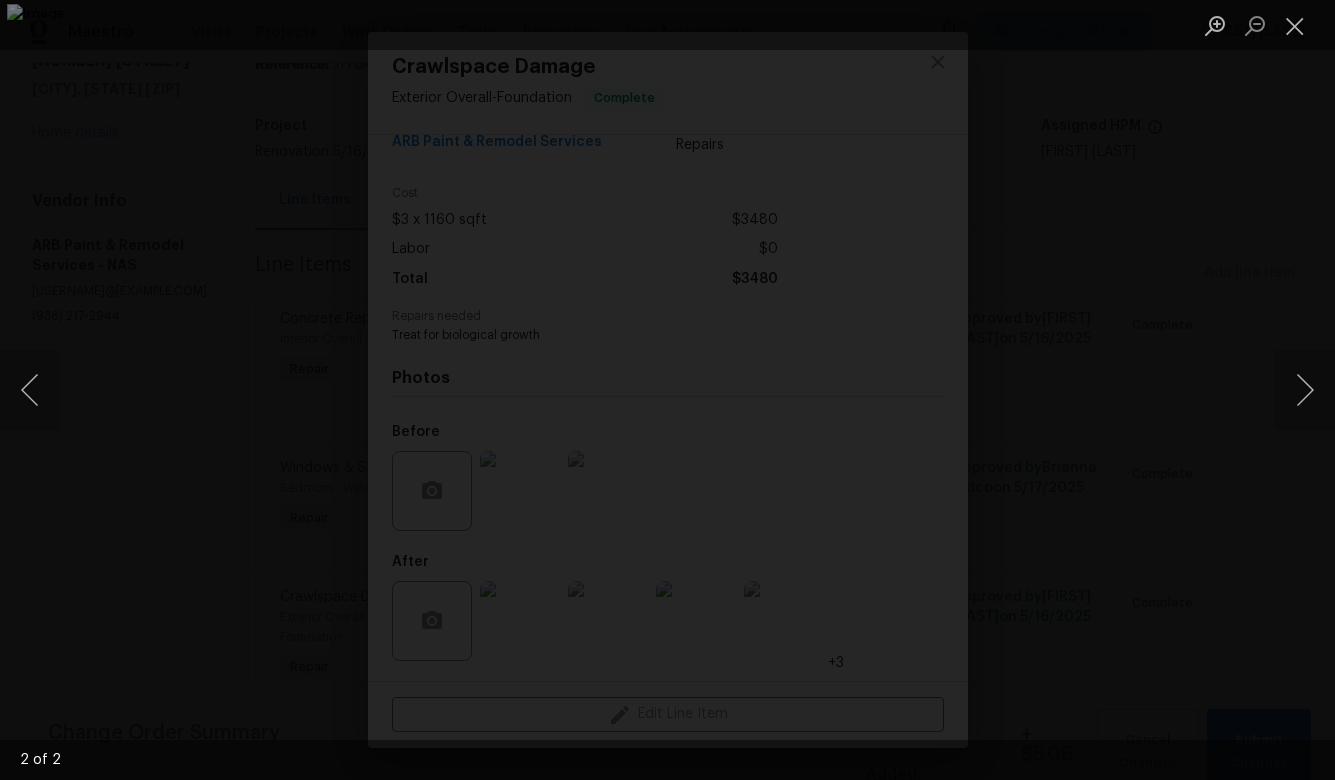 click at bounding box center [667, 390] 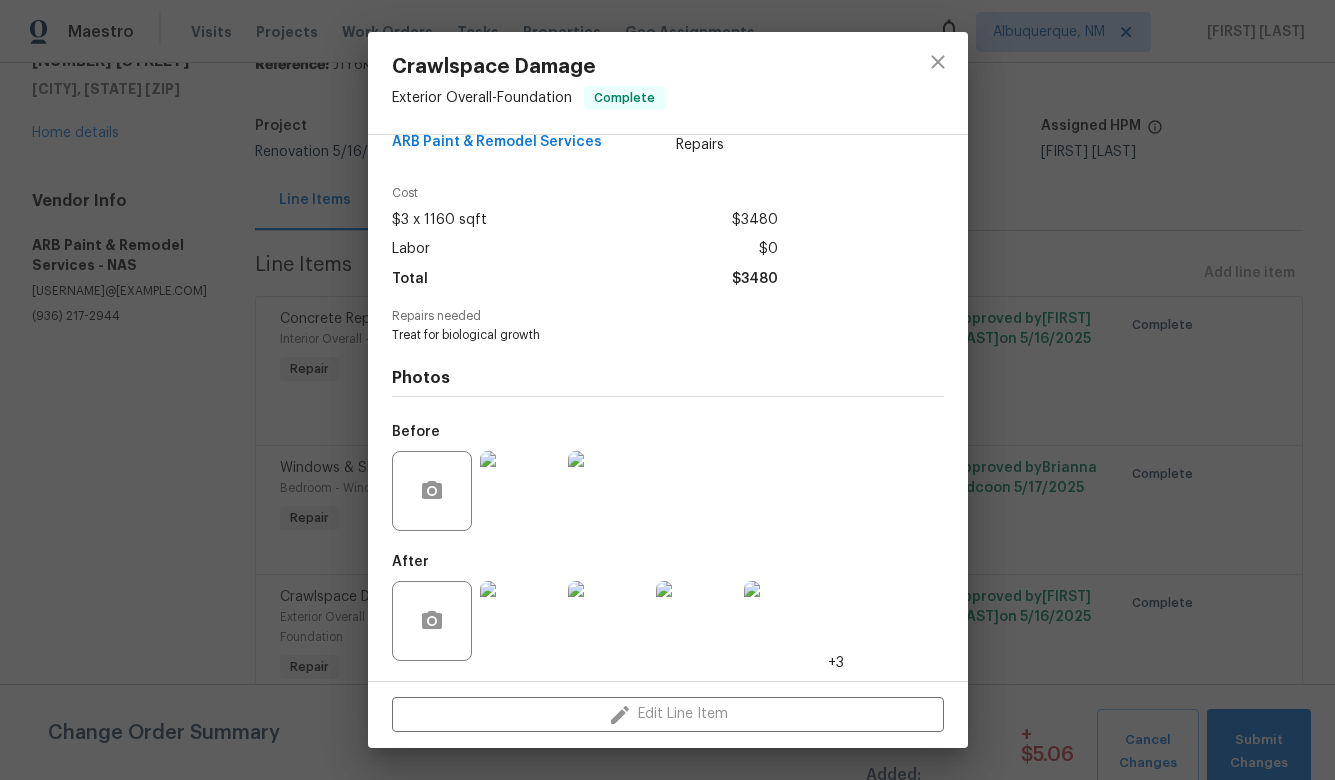 click at bounding box center (696, 621) 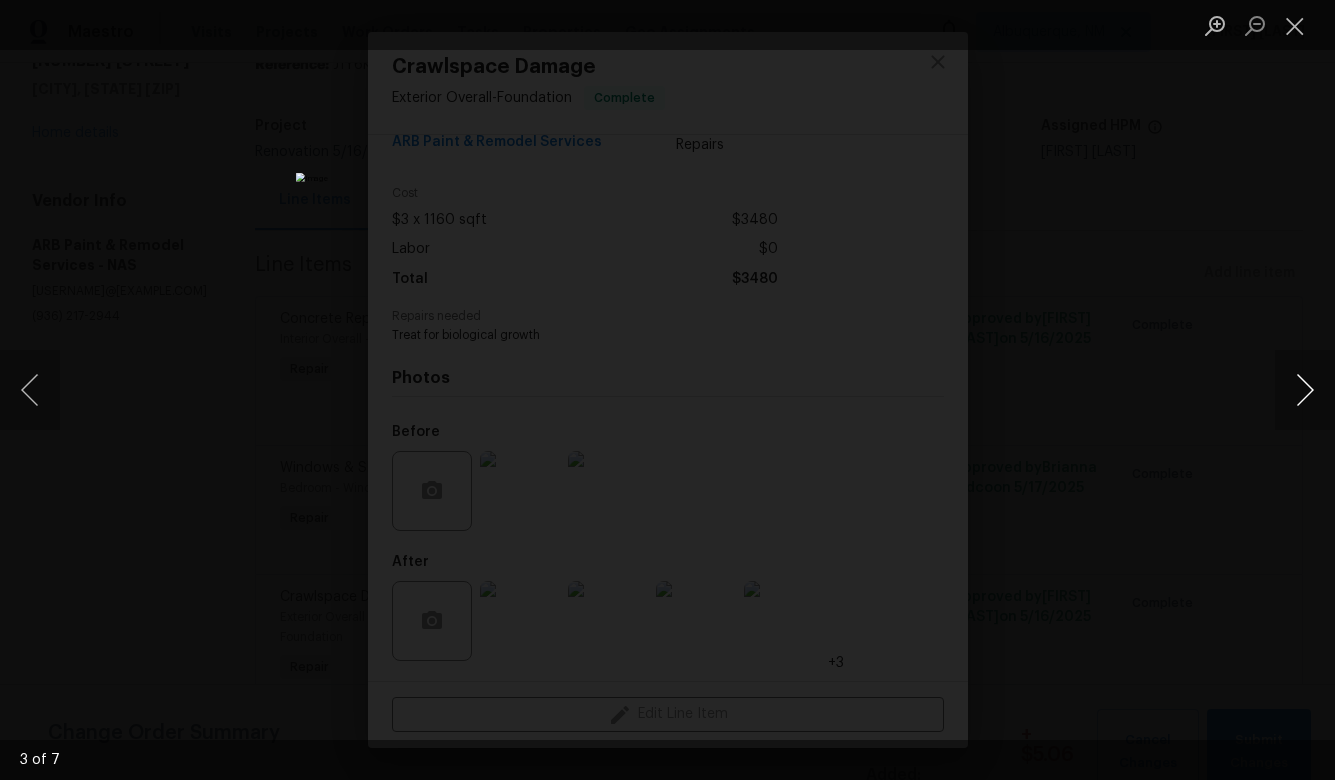 click at bounding box center (1305, 390) 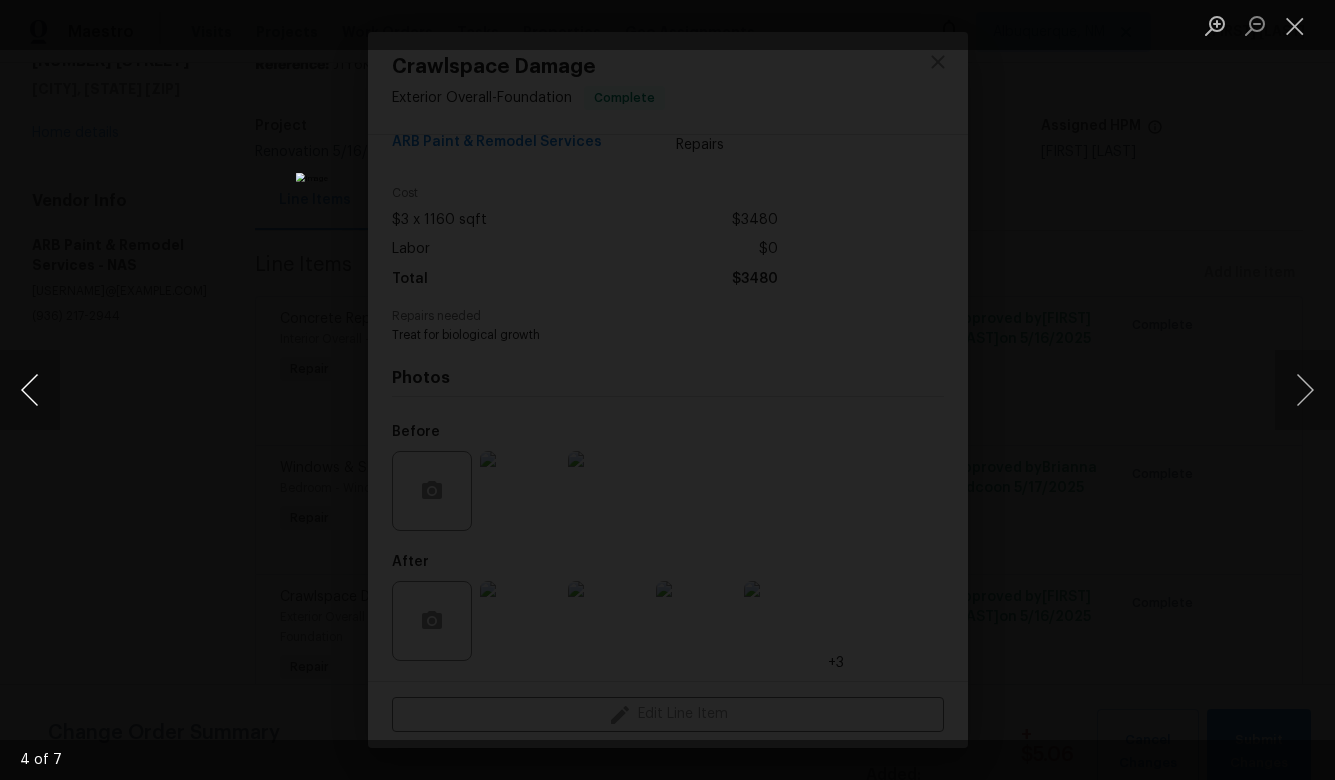 click at bounding box center (30, 390) 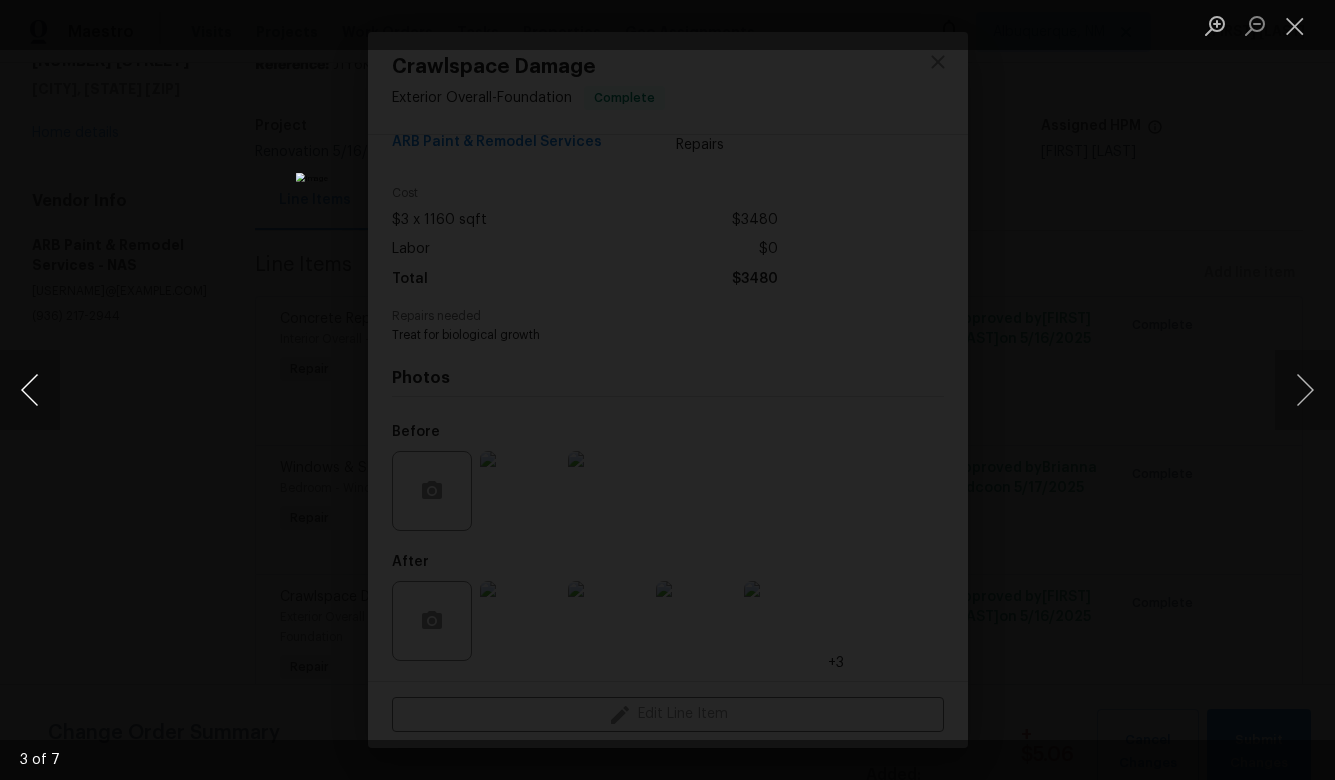 click at bounding box center [30, 390] 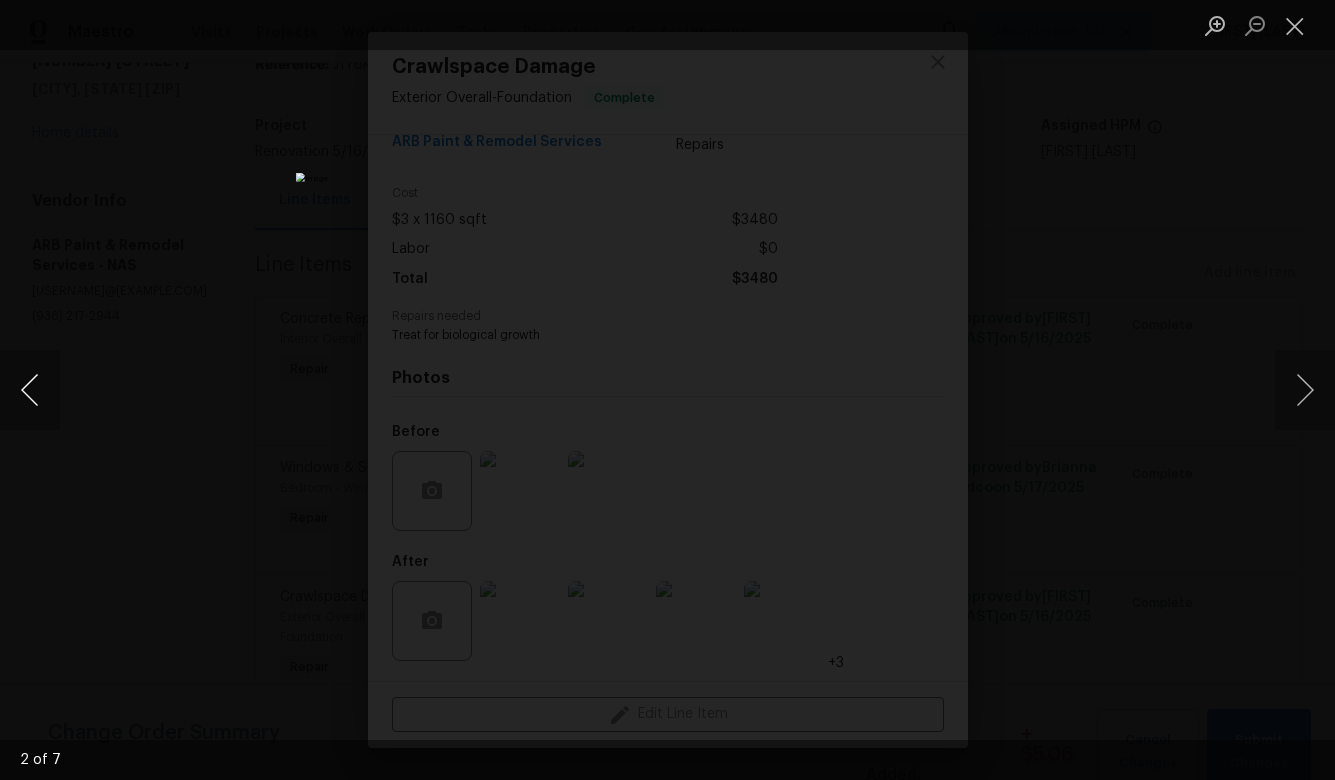 click at bounding box center [30, 390] 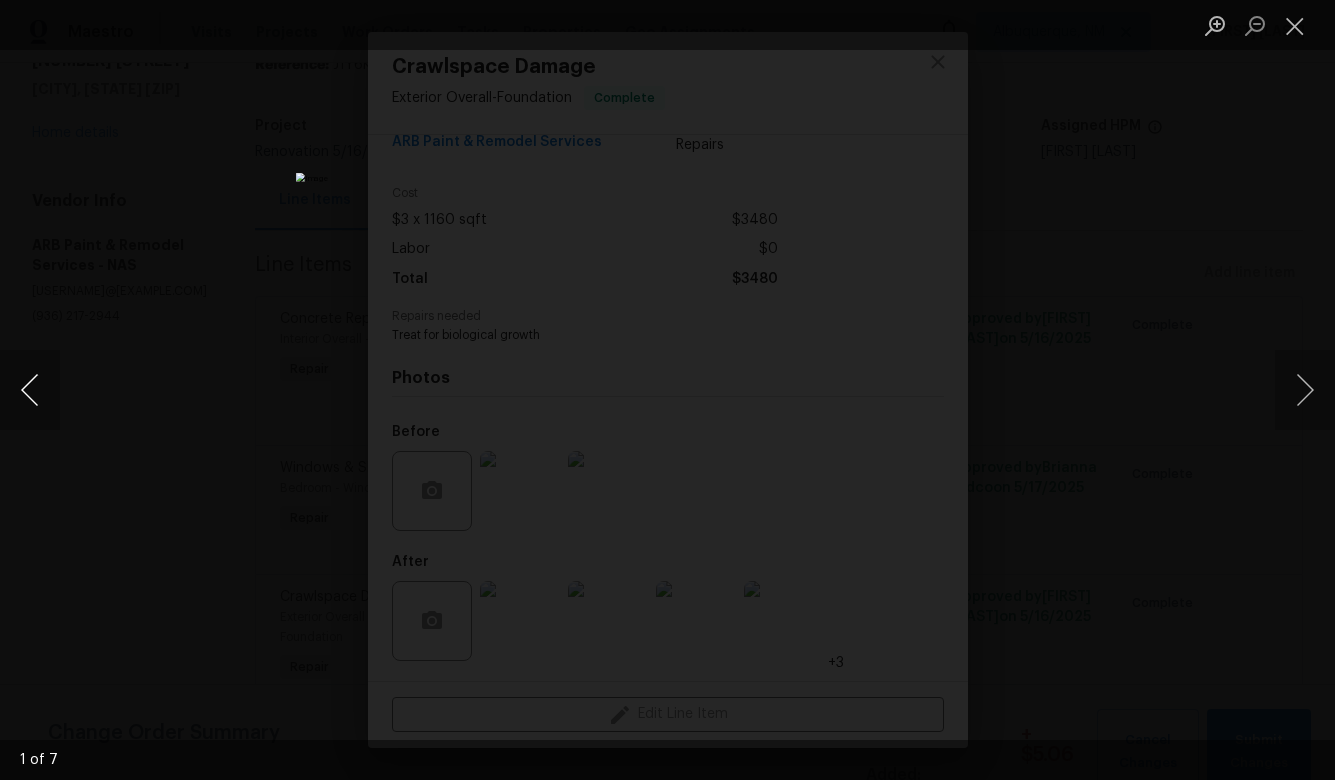 click at bounding box center (30, 390) 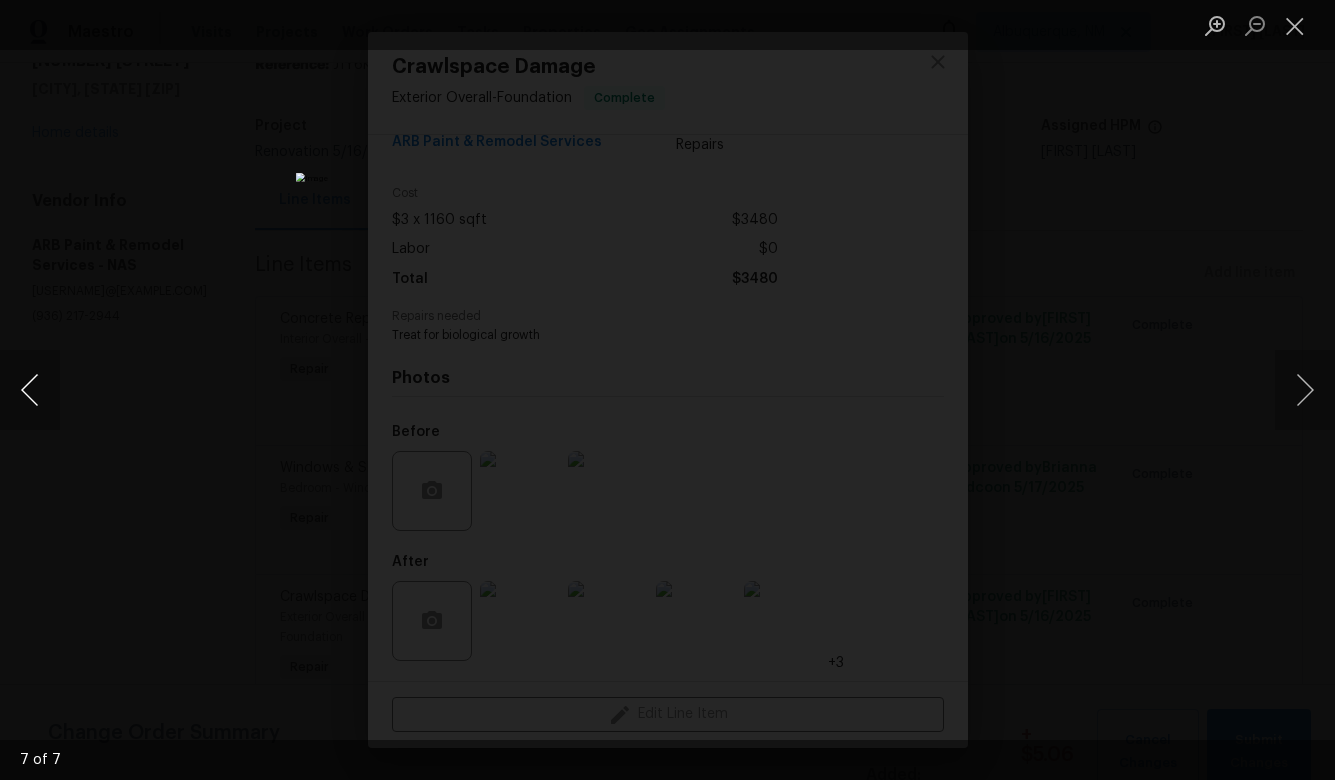click at bounding box center (30, 390) 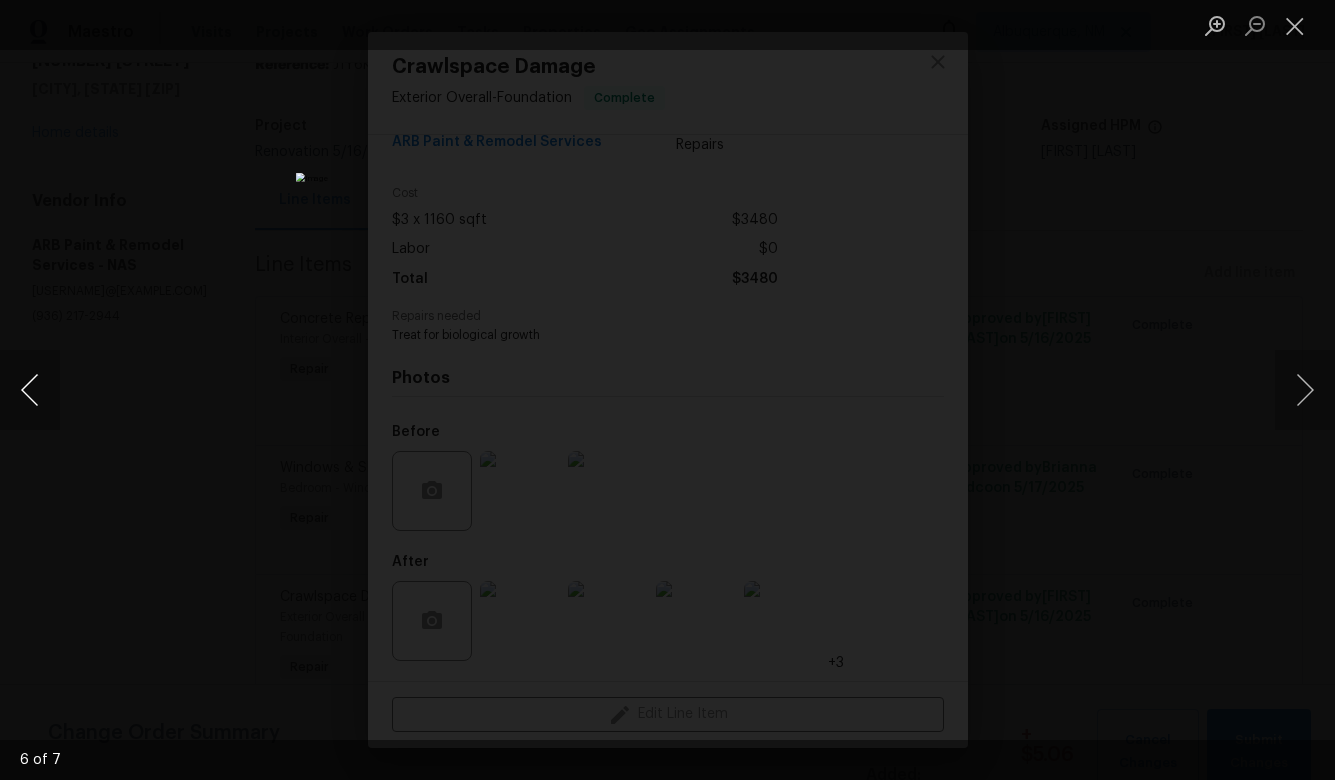click at bounding box center [30, 390] 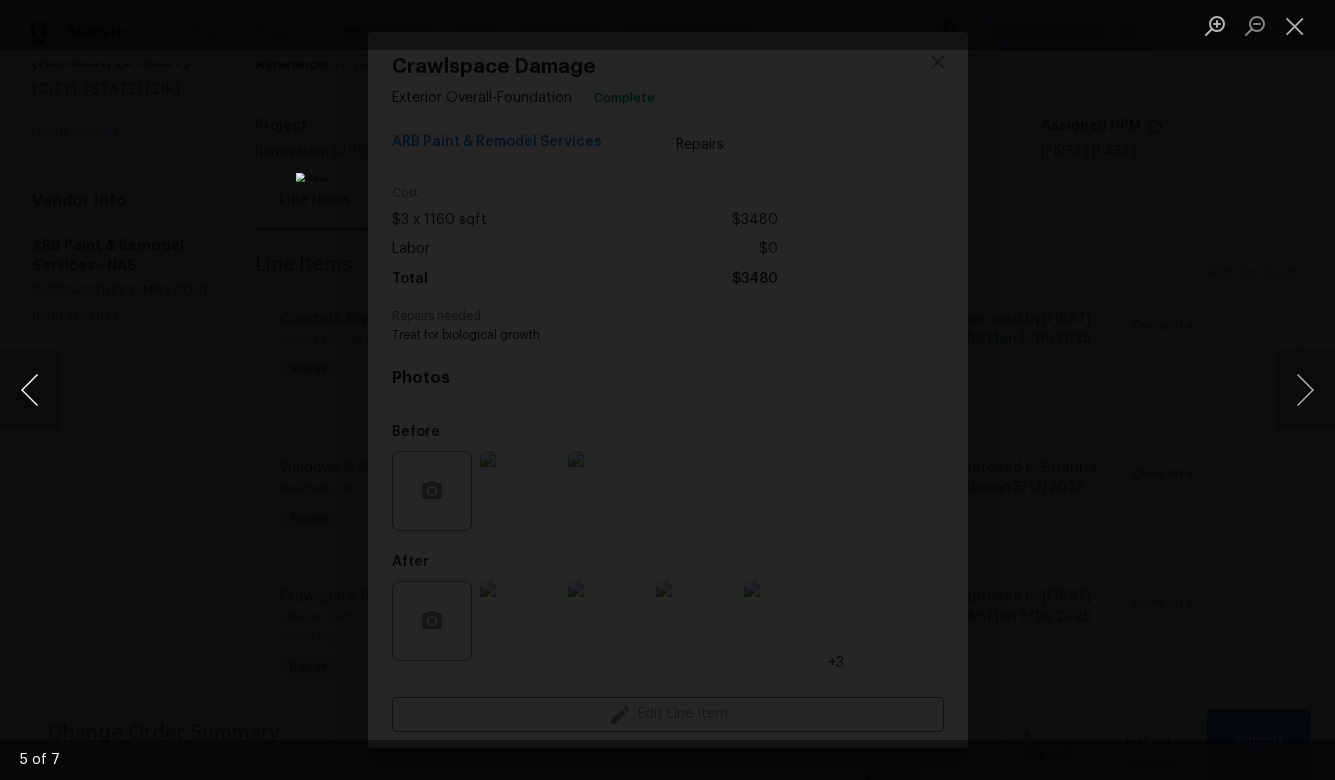 click at bounding box center [30, 390] 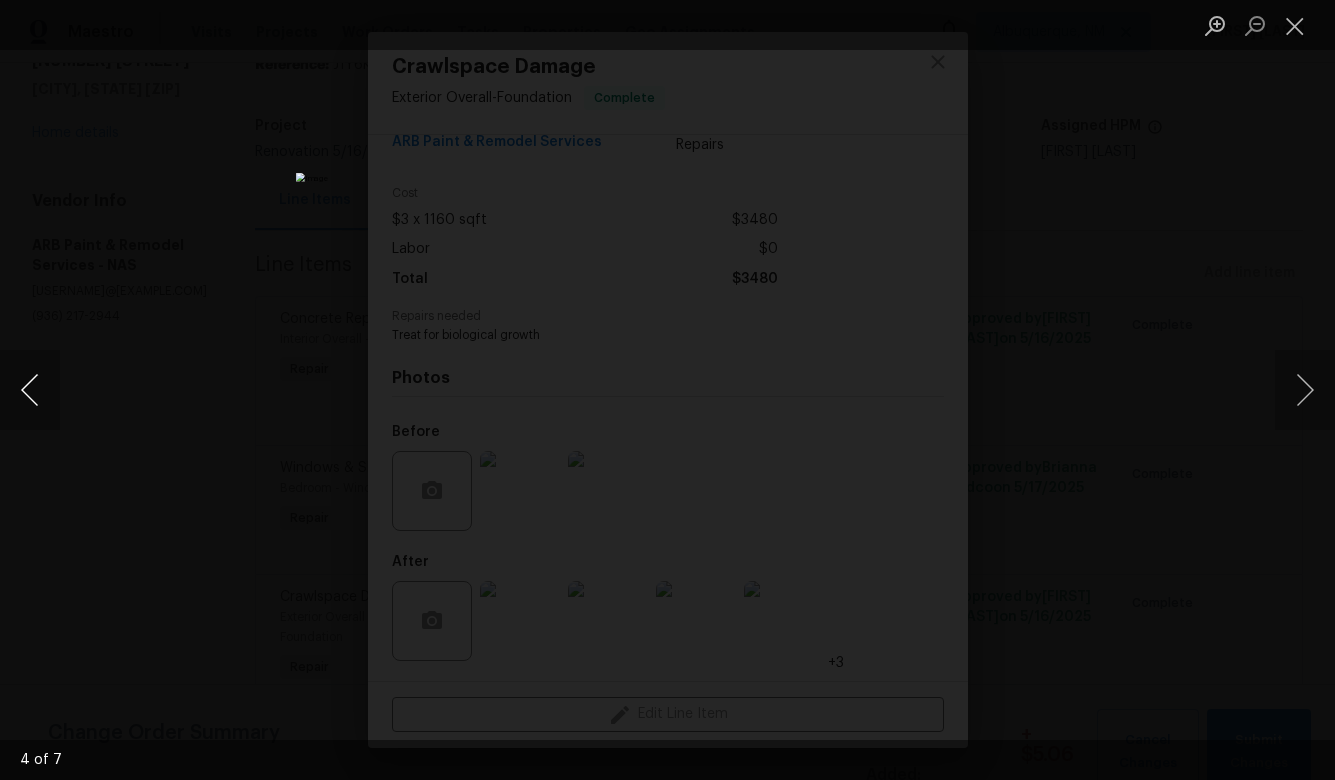 click at bounding box center [30, 390] 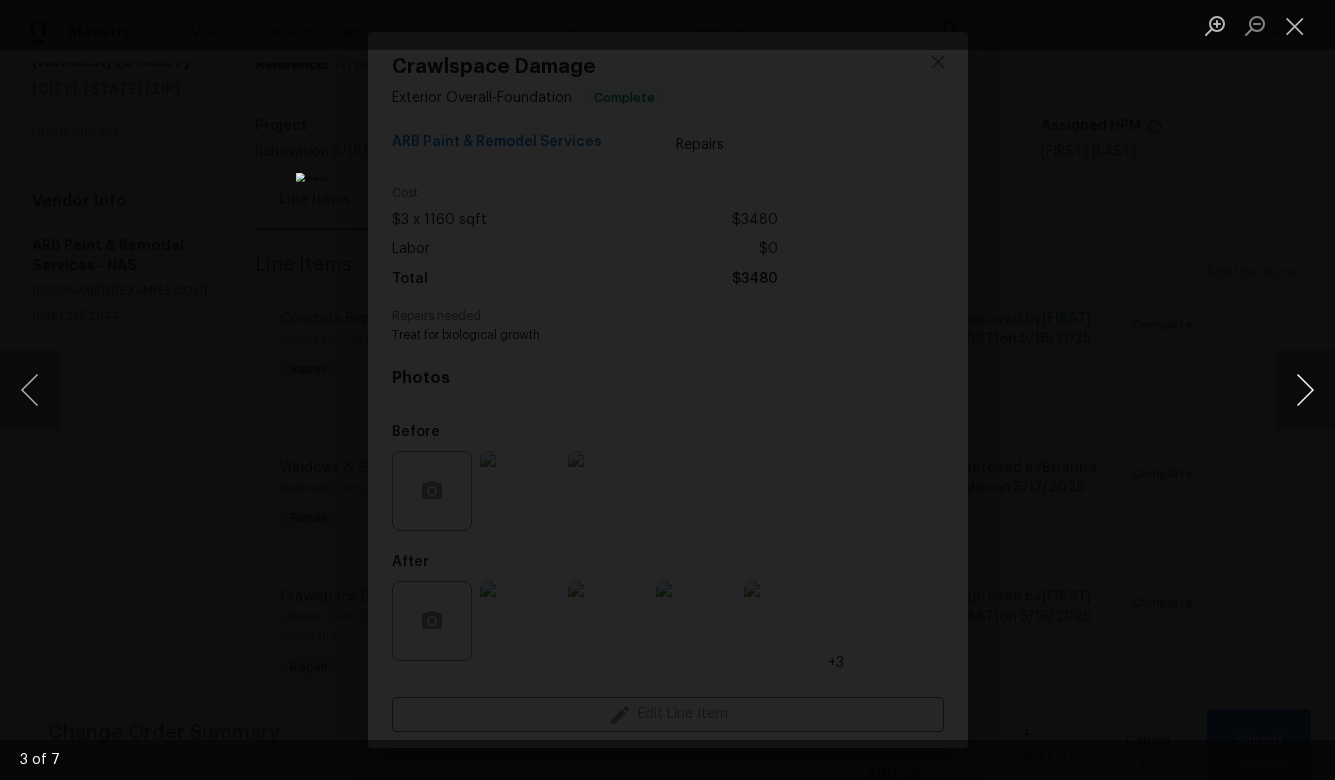 click at bounding box center (1305, 390) 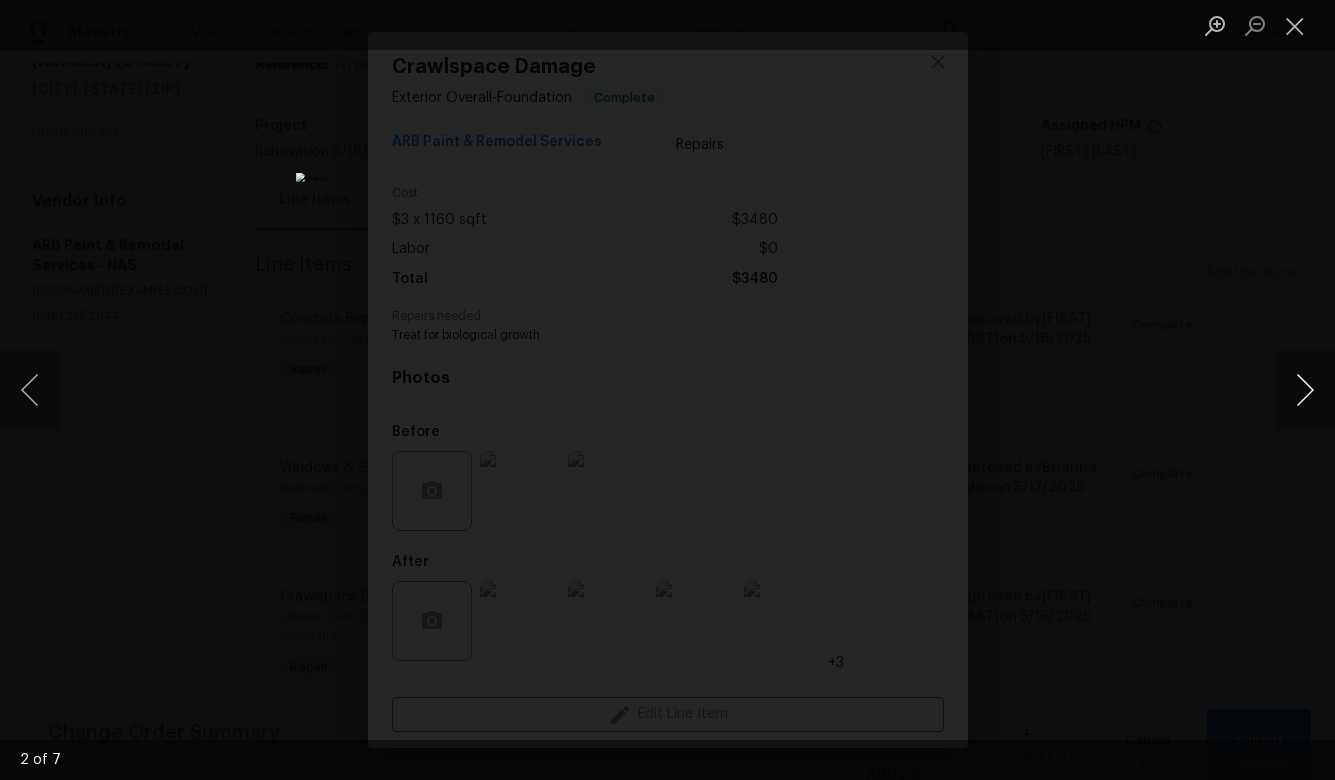 click at bounding box center [1305, 390] 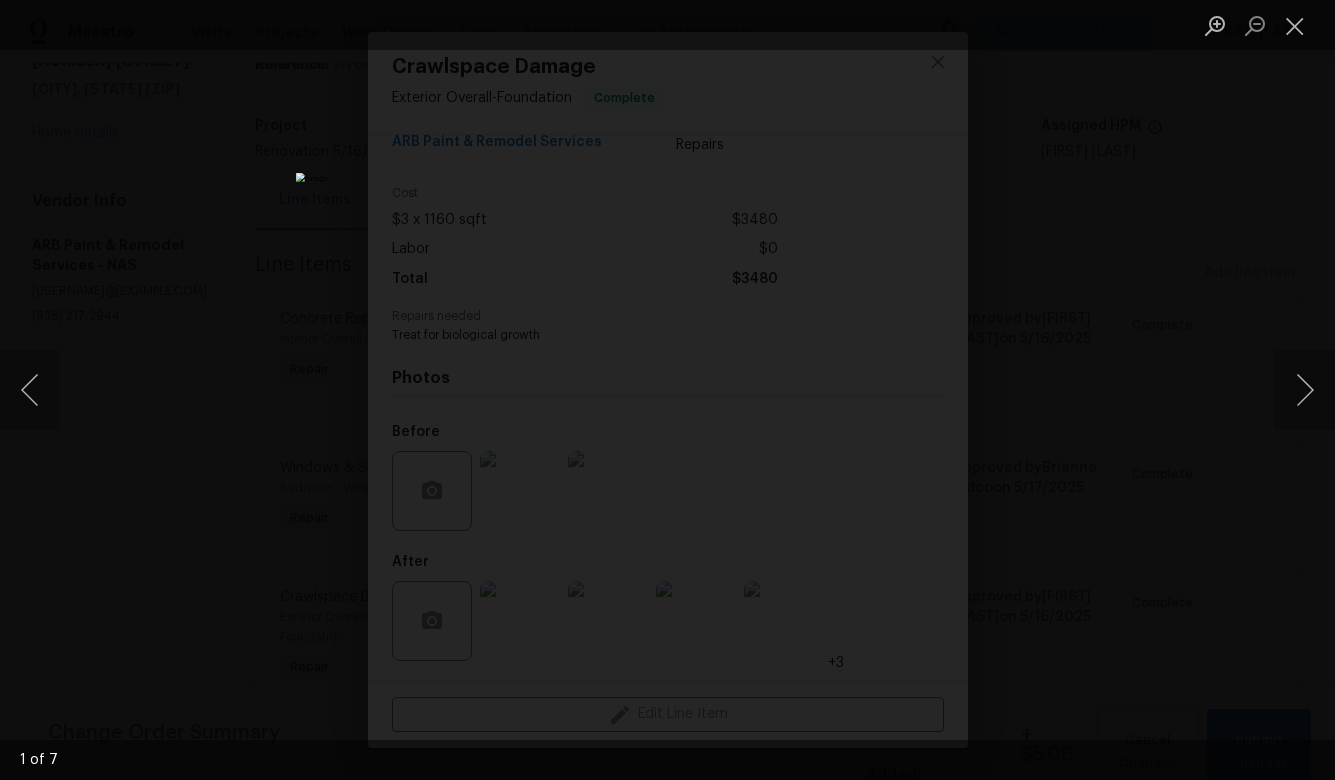 click at bounding box center (667, 390) 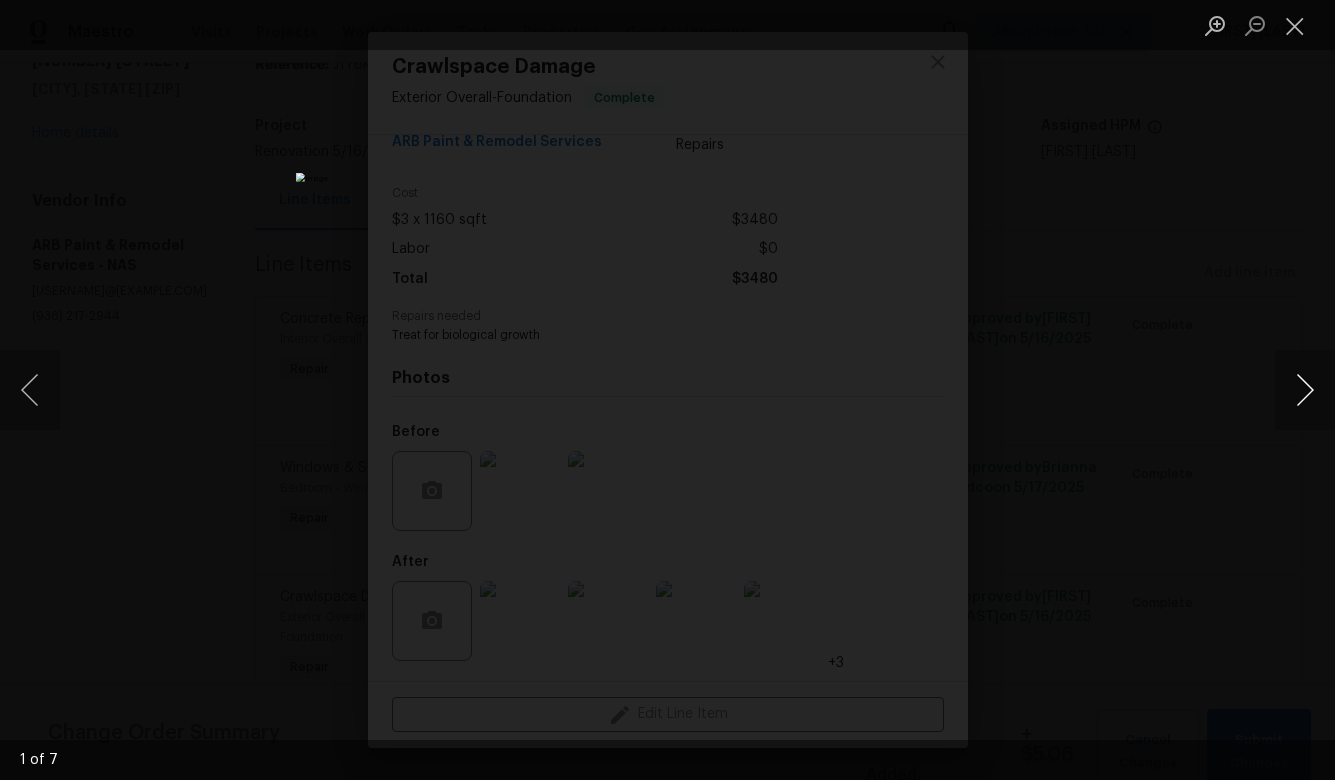click at bounding box center (1305, 390) 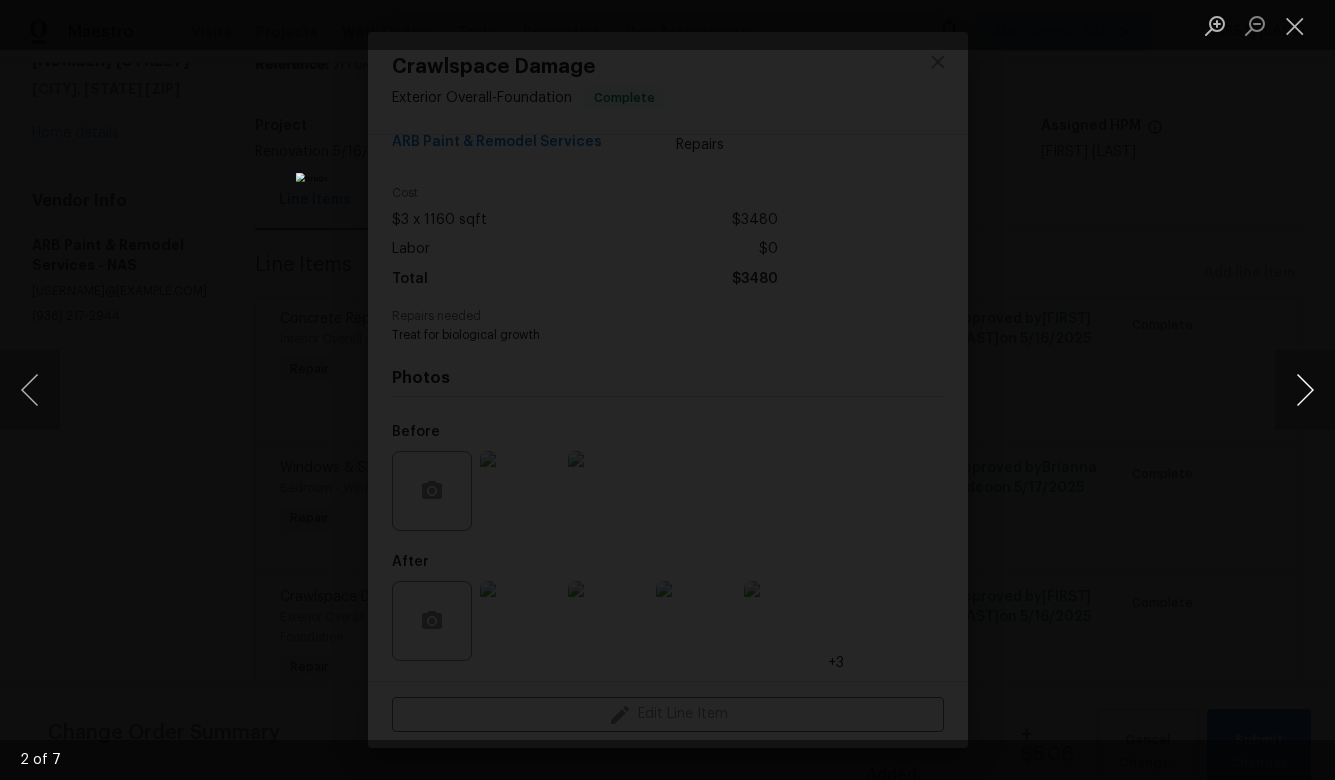 click at bounding box center [1305, 390] 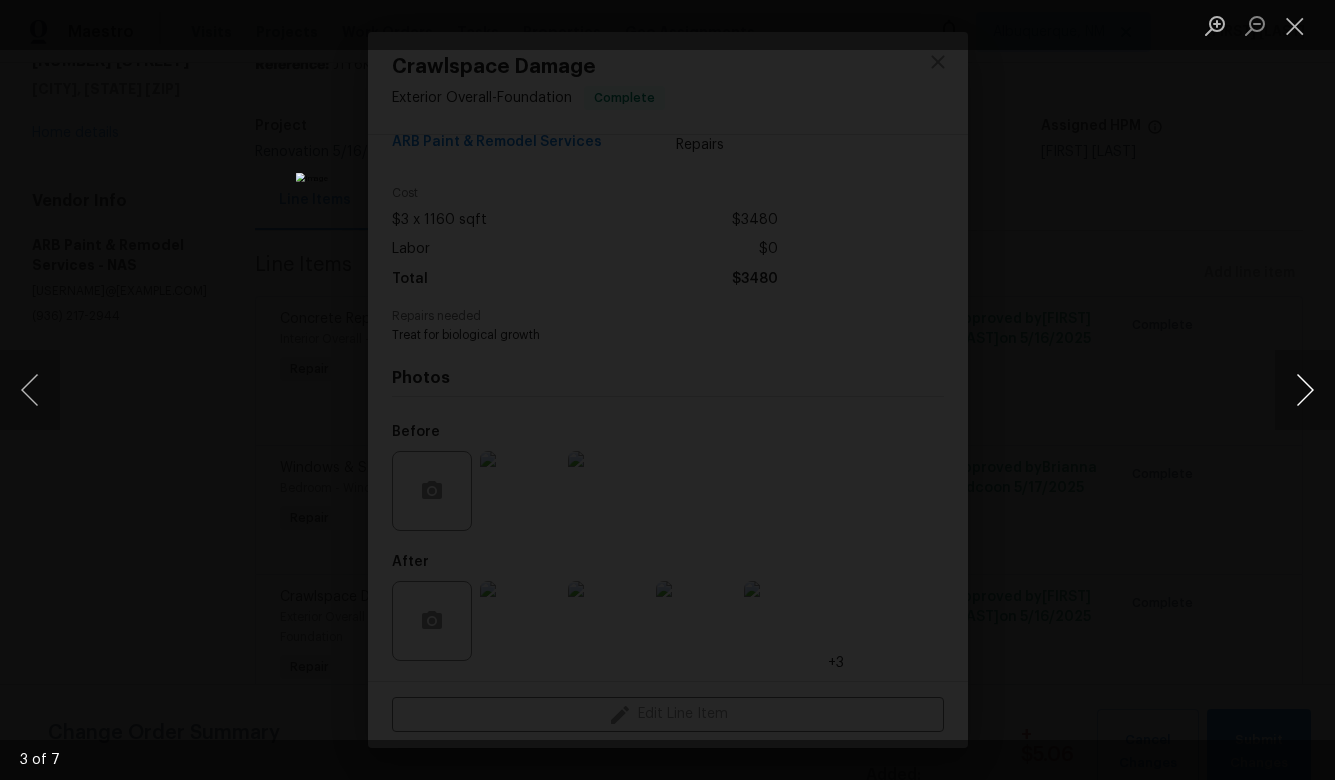 click at bounding box center [1305, 390] 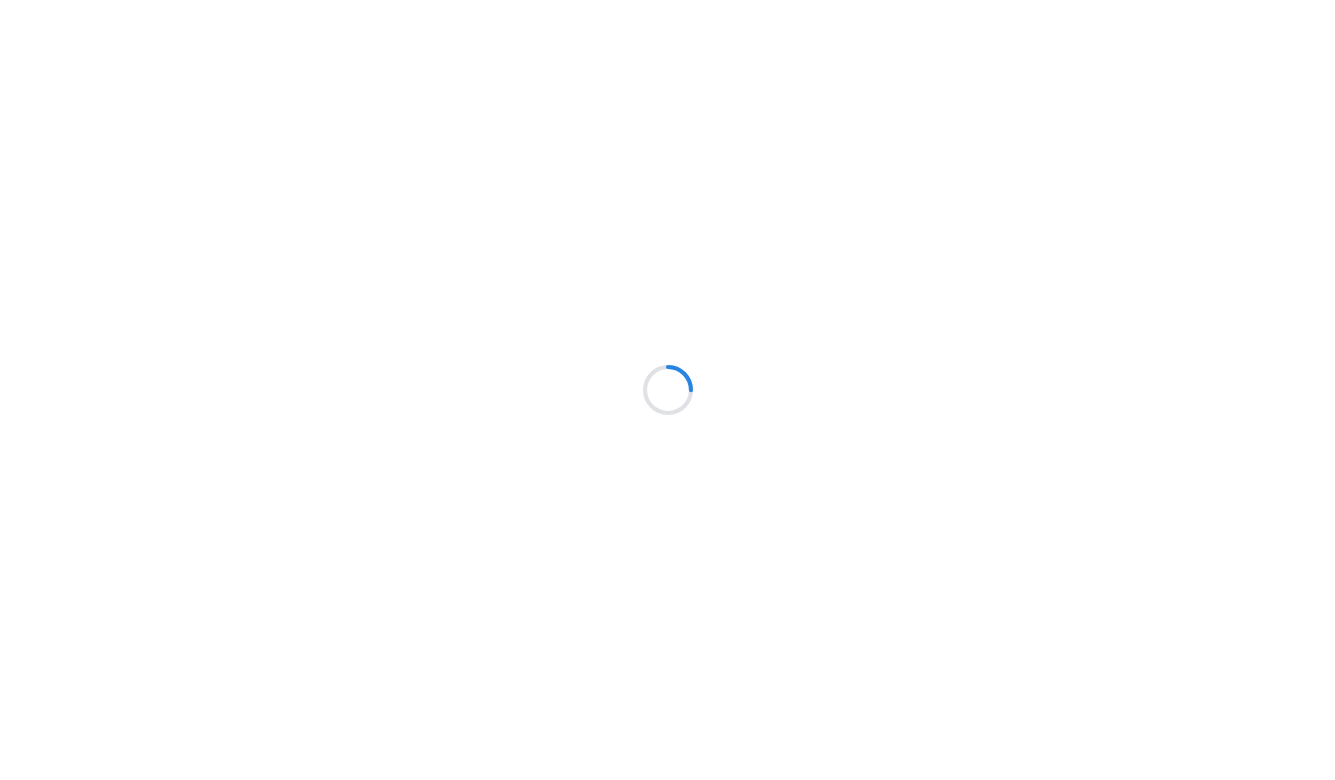 scroll, scrollTop: 0, scrollLeft: 0, axis: both 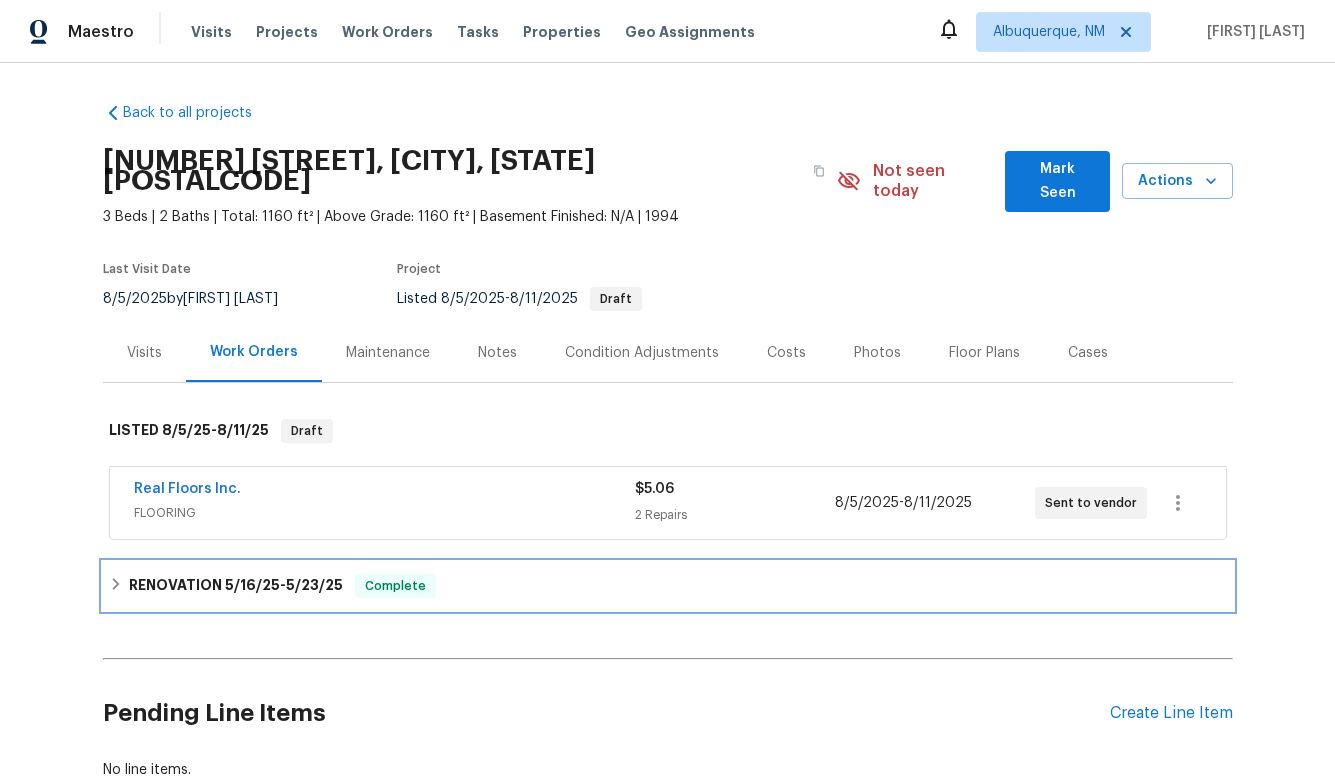 click on "5/16/25" at bounding box center (252, 585) 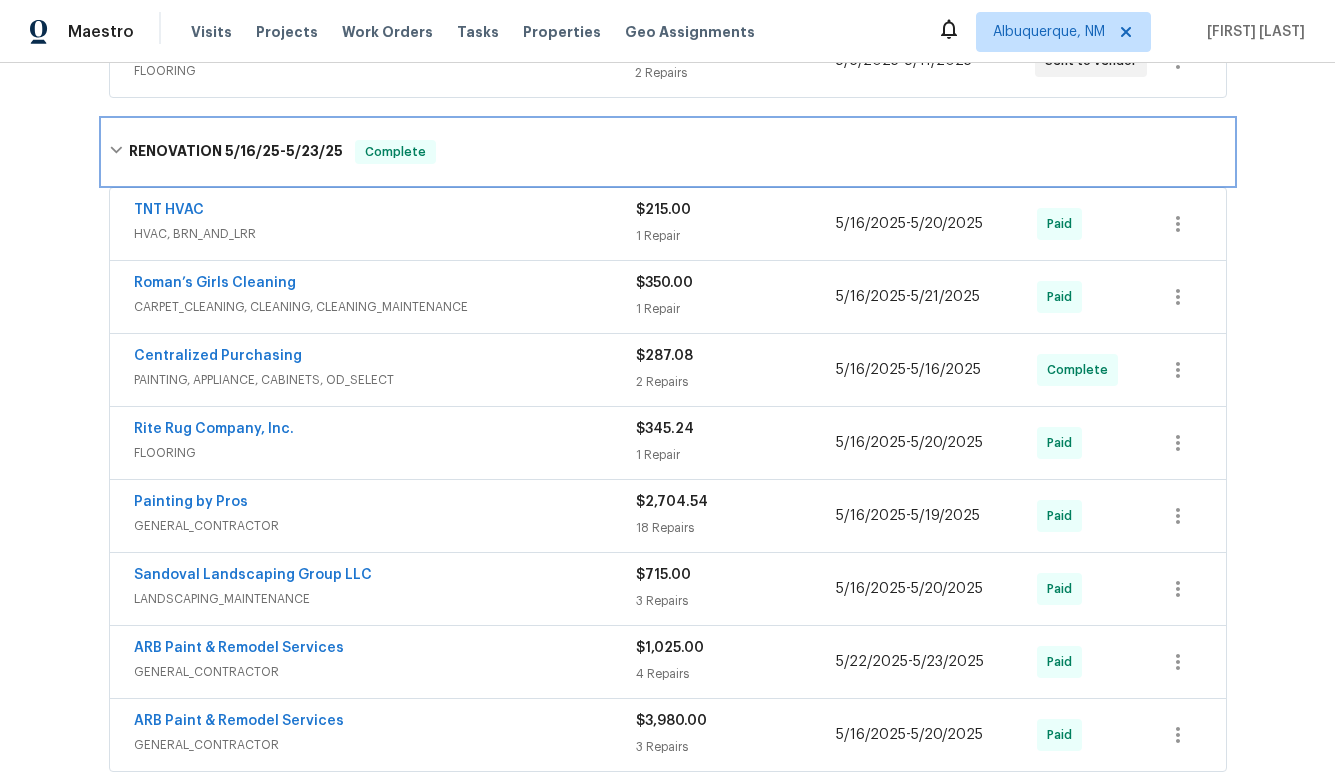 scroll, scrollTop: 421, scrollLeft: 0, axis: vertical 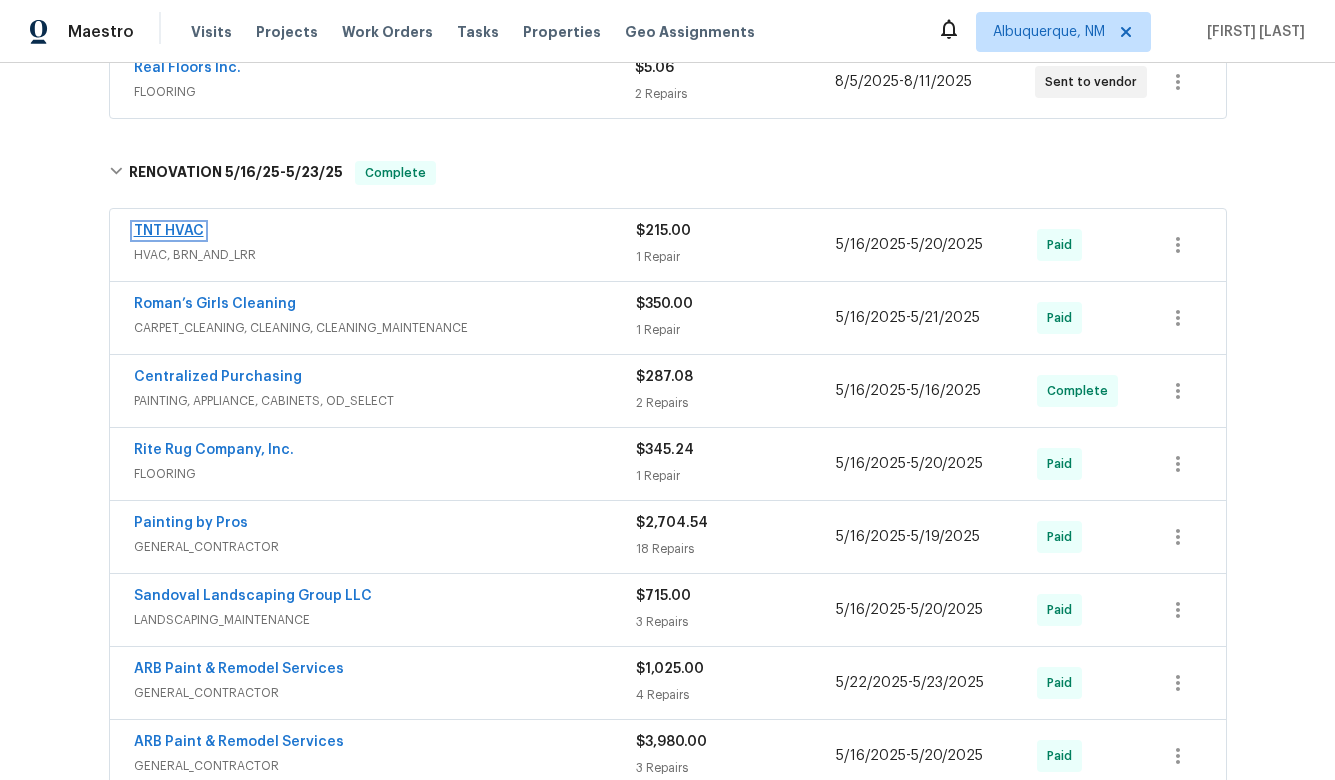 click on "TNT HVAC" at bounding box center (169, 231) 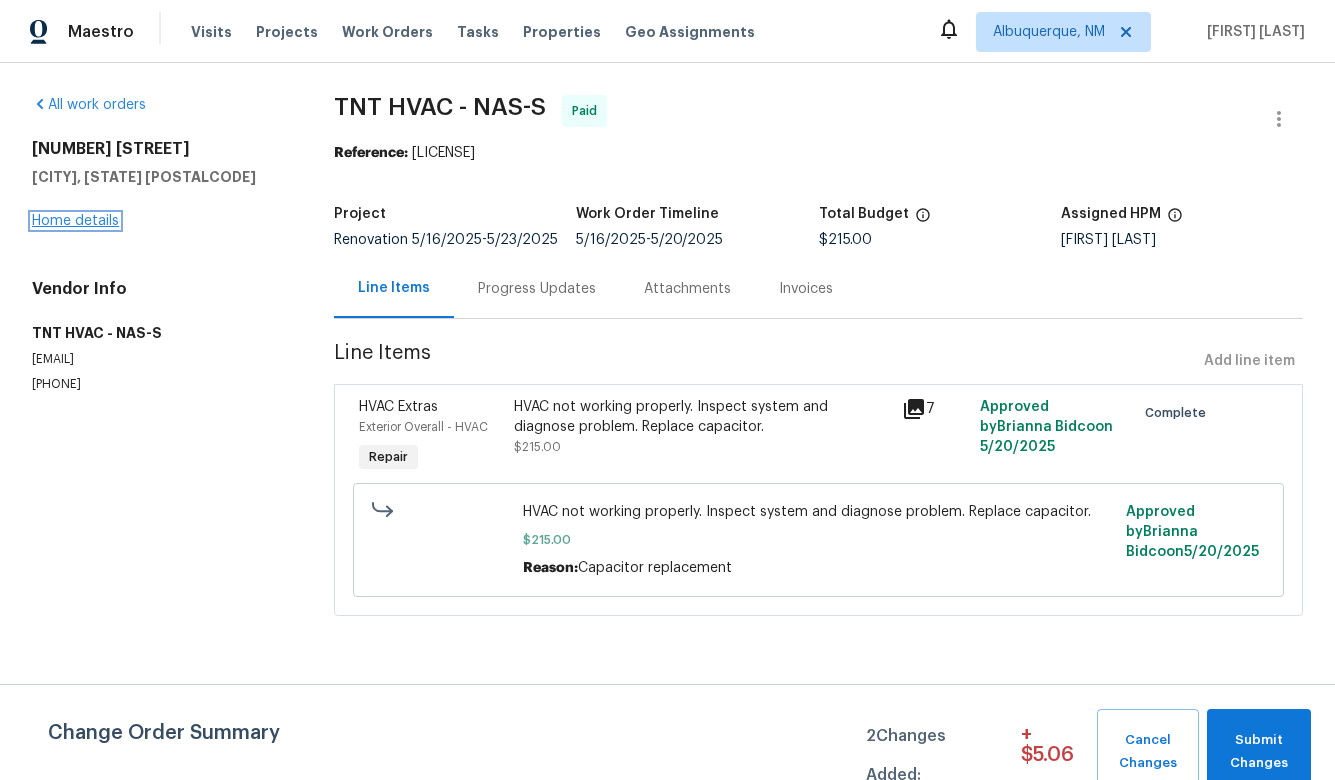 click on "Home details" at bounding box center [75, 221] 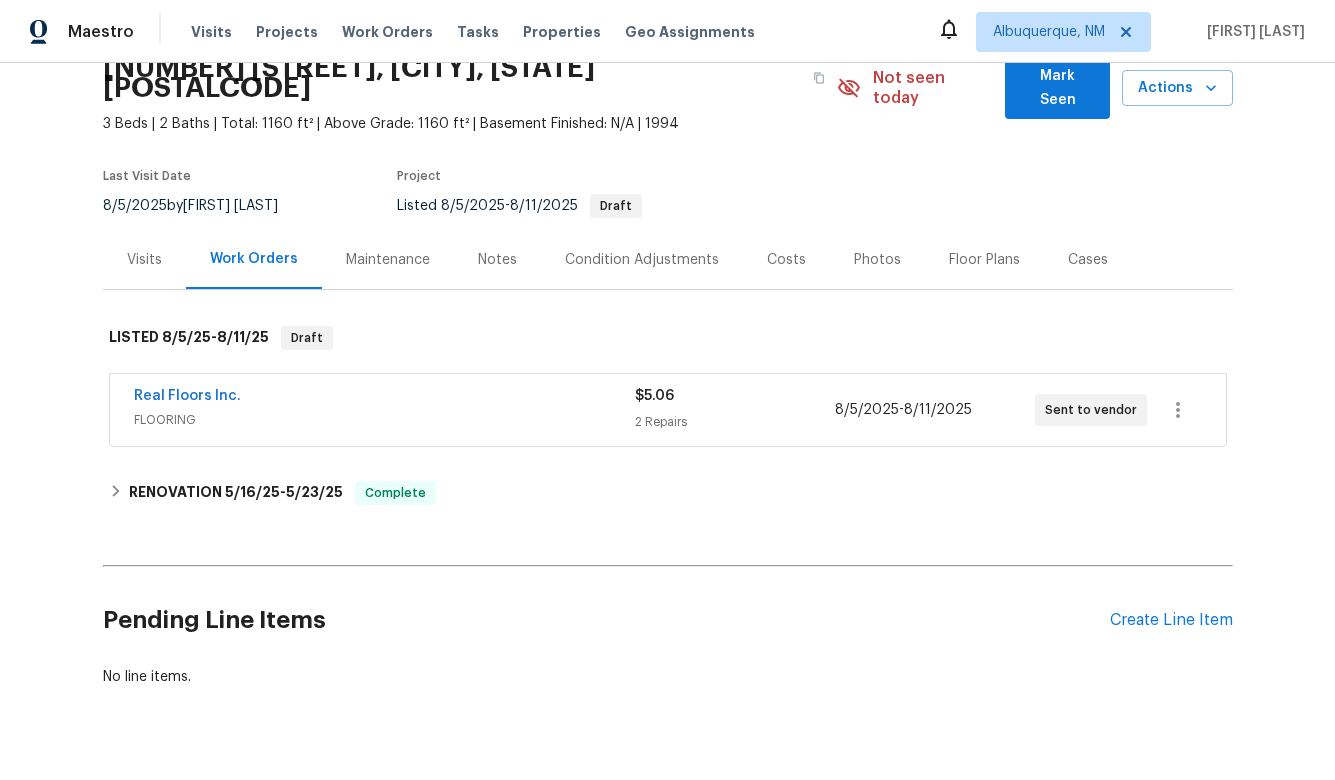 scroll, scrollTop: 116, scrollLeft: 0, axis: vertical 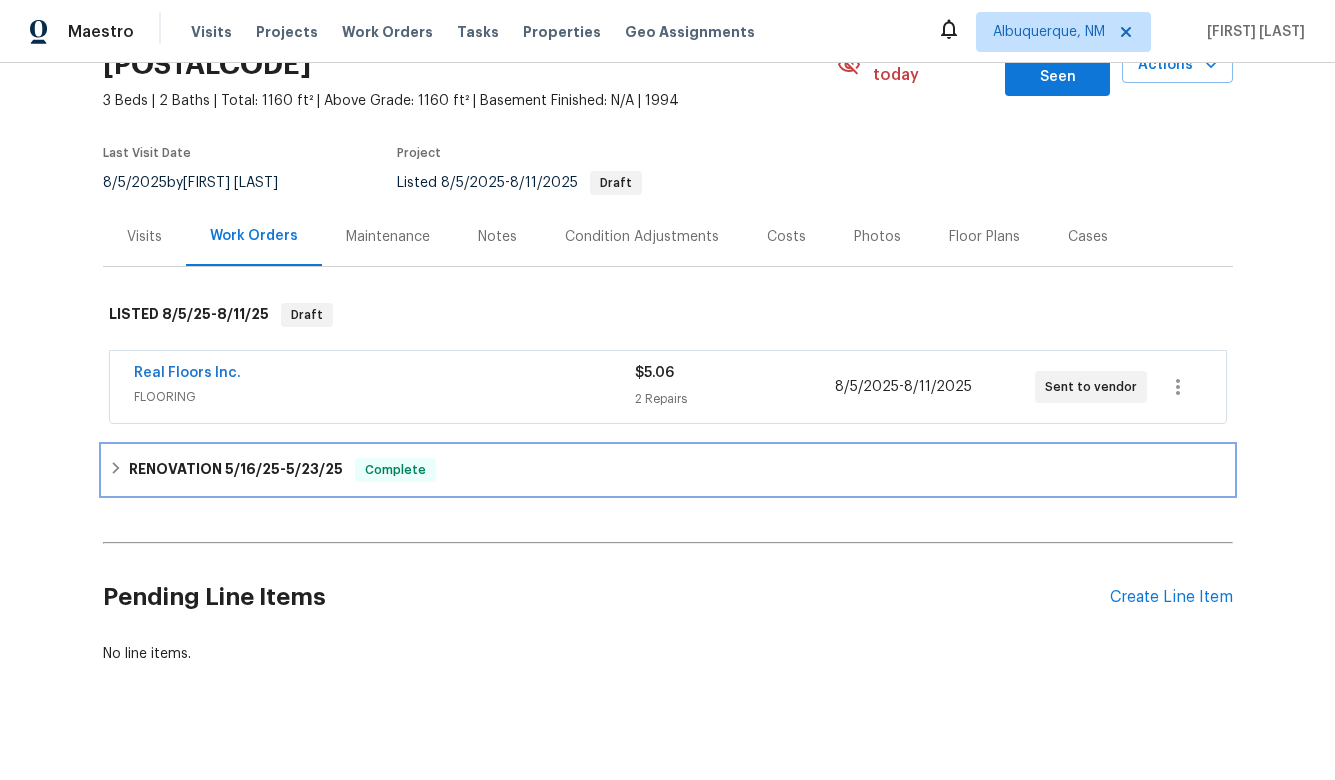 click on "5/23/25" at bounding box center [314, 469] 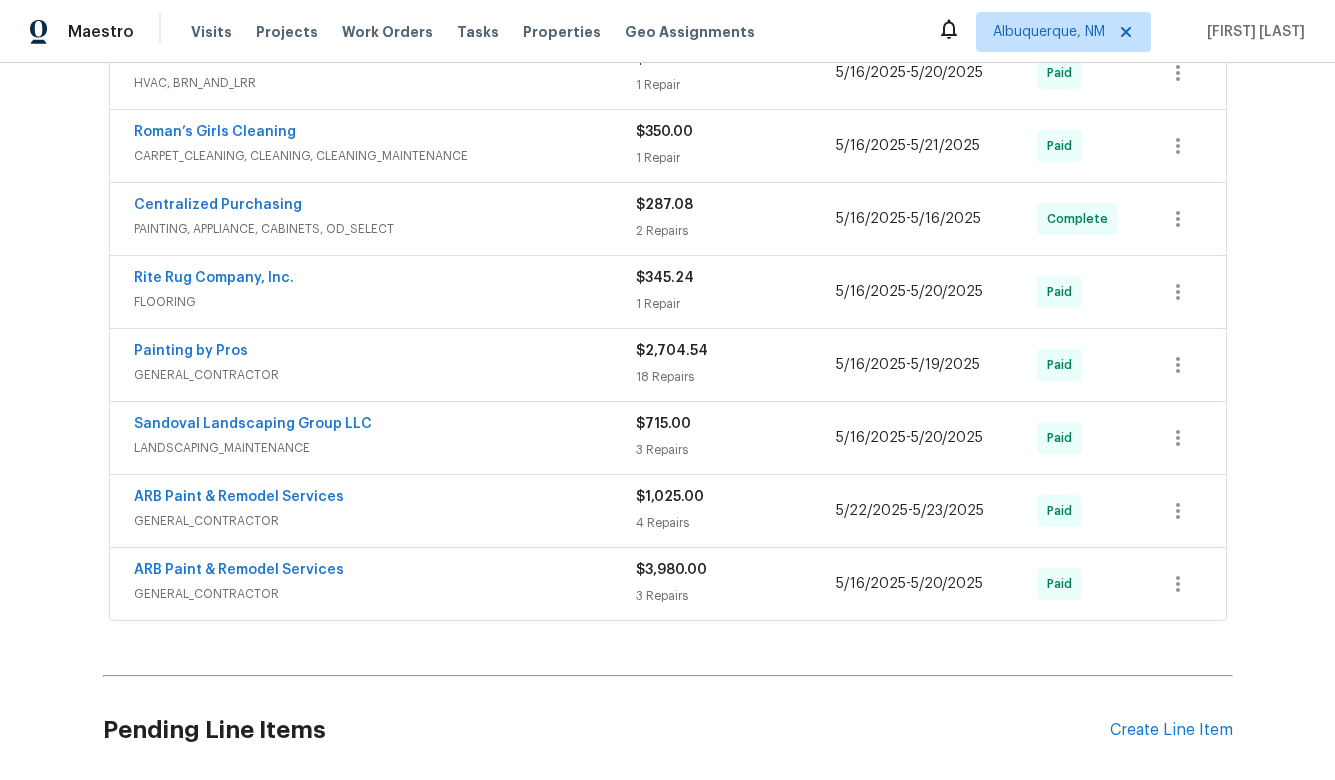 scroll, scrollTop: 597, scrollLeft: 0, axis: vertical 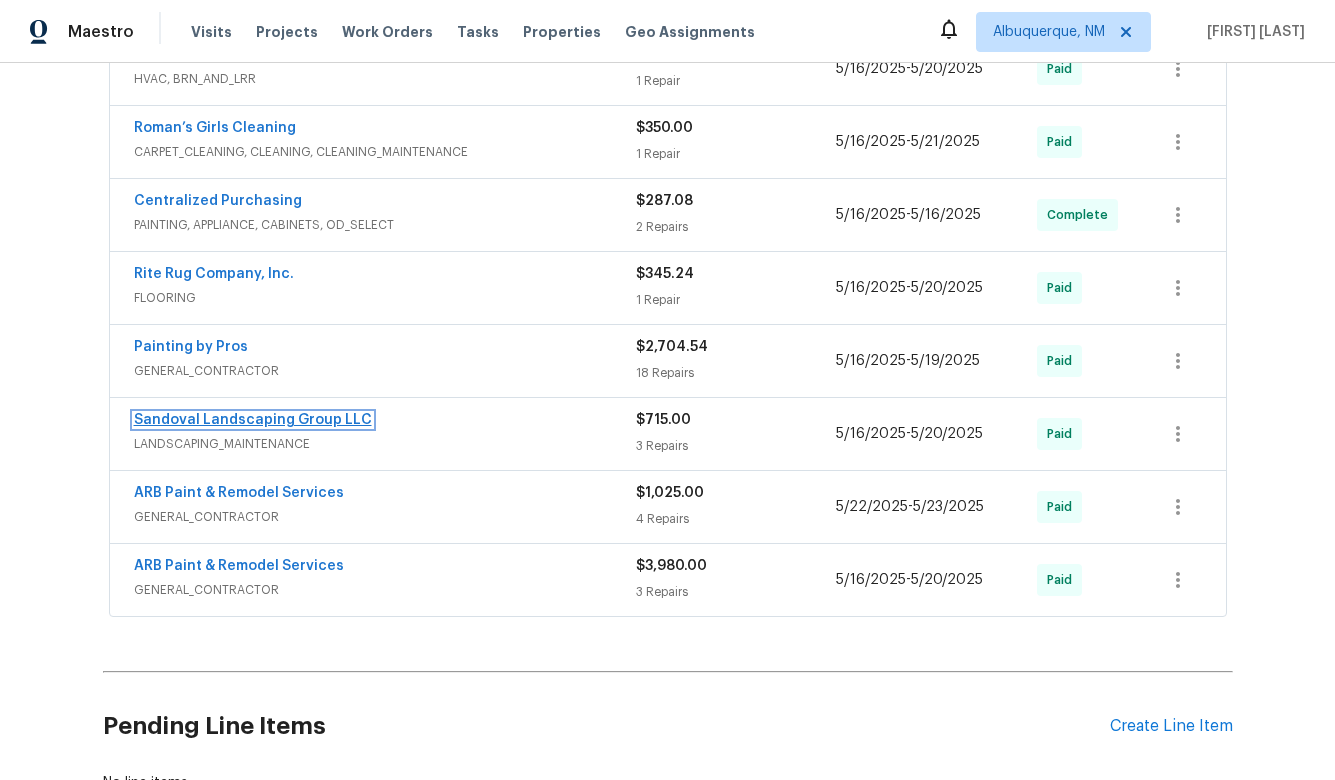 click on "Sandoval Landscaping Group LLC" at bounding box center (253, 420) 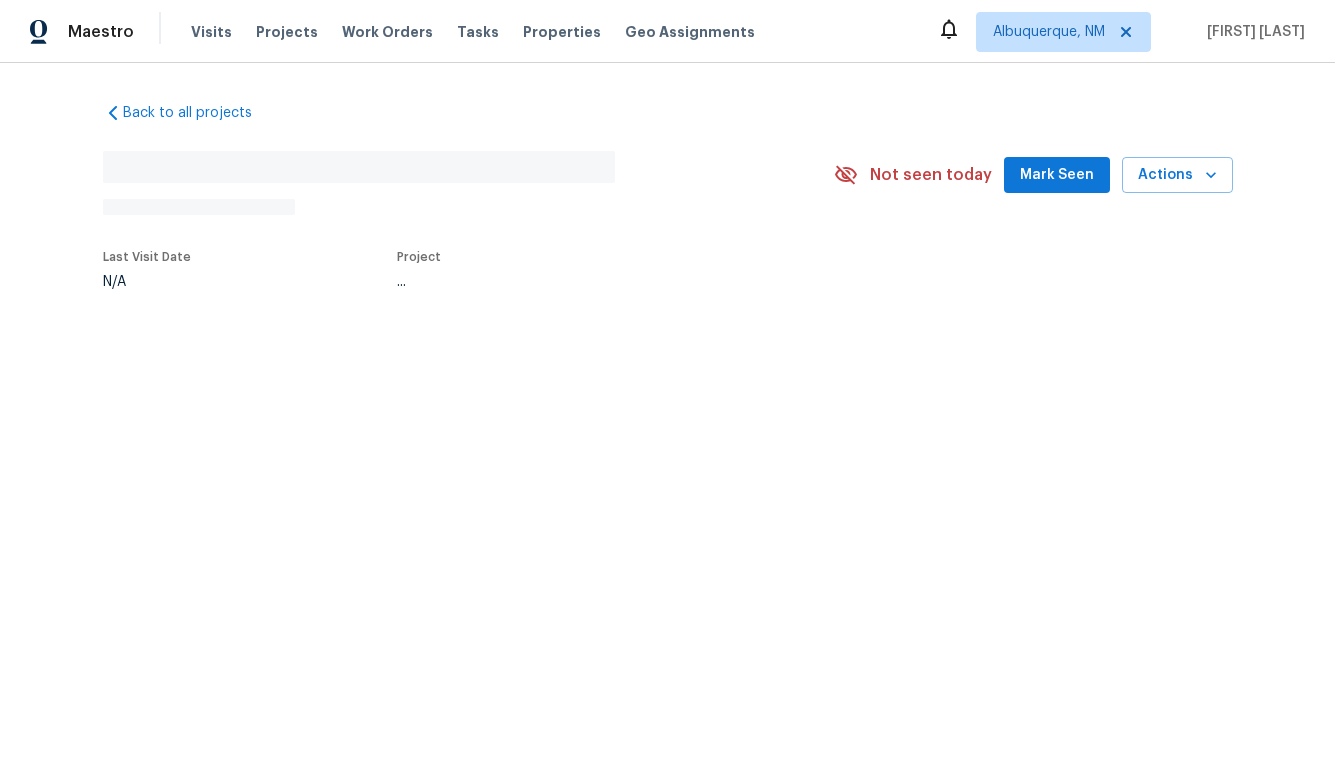 scroll, scrollTop: 0, scrollLeft: 0, axis: both 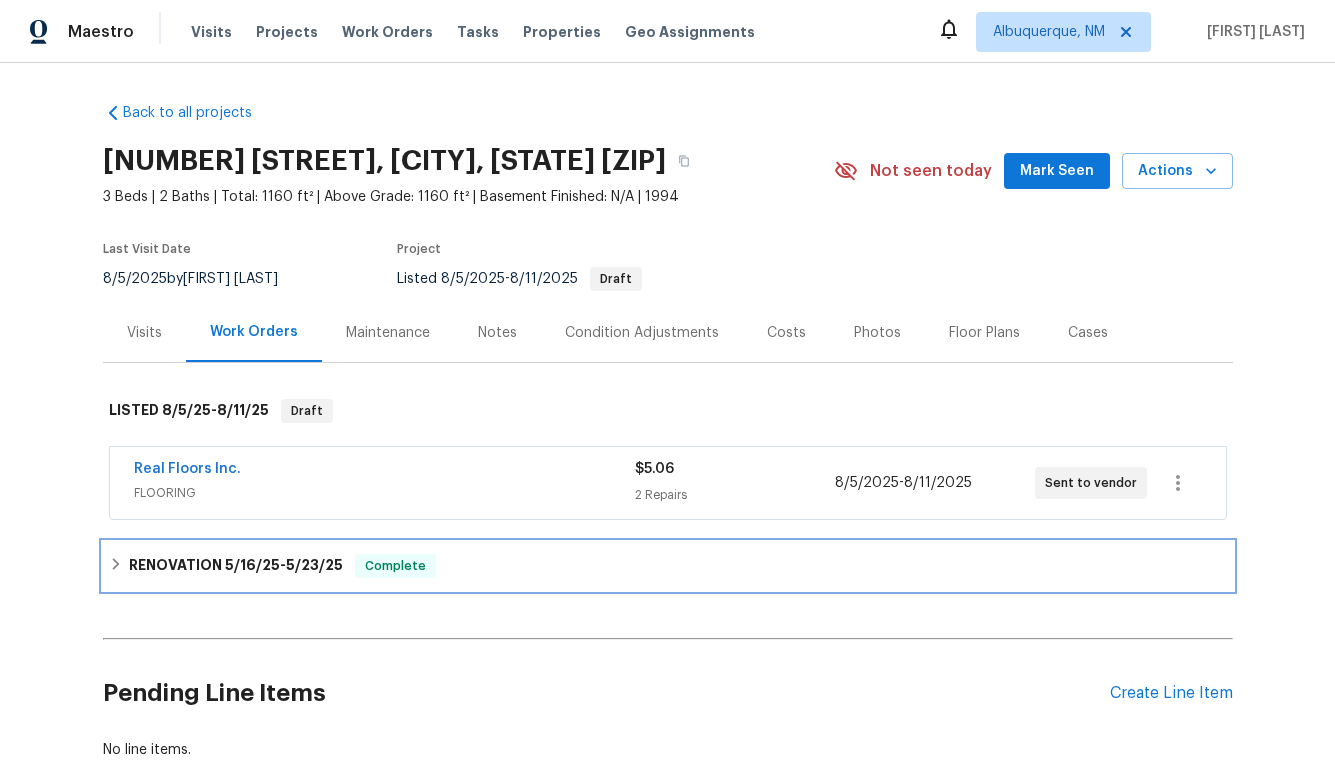 click on "RENOVATION   5/16/25  -  5/23/25" at bounding box center (236, 566) 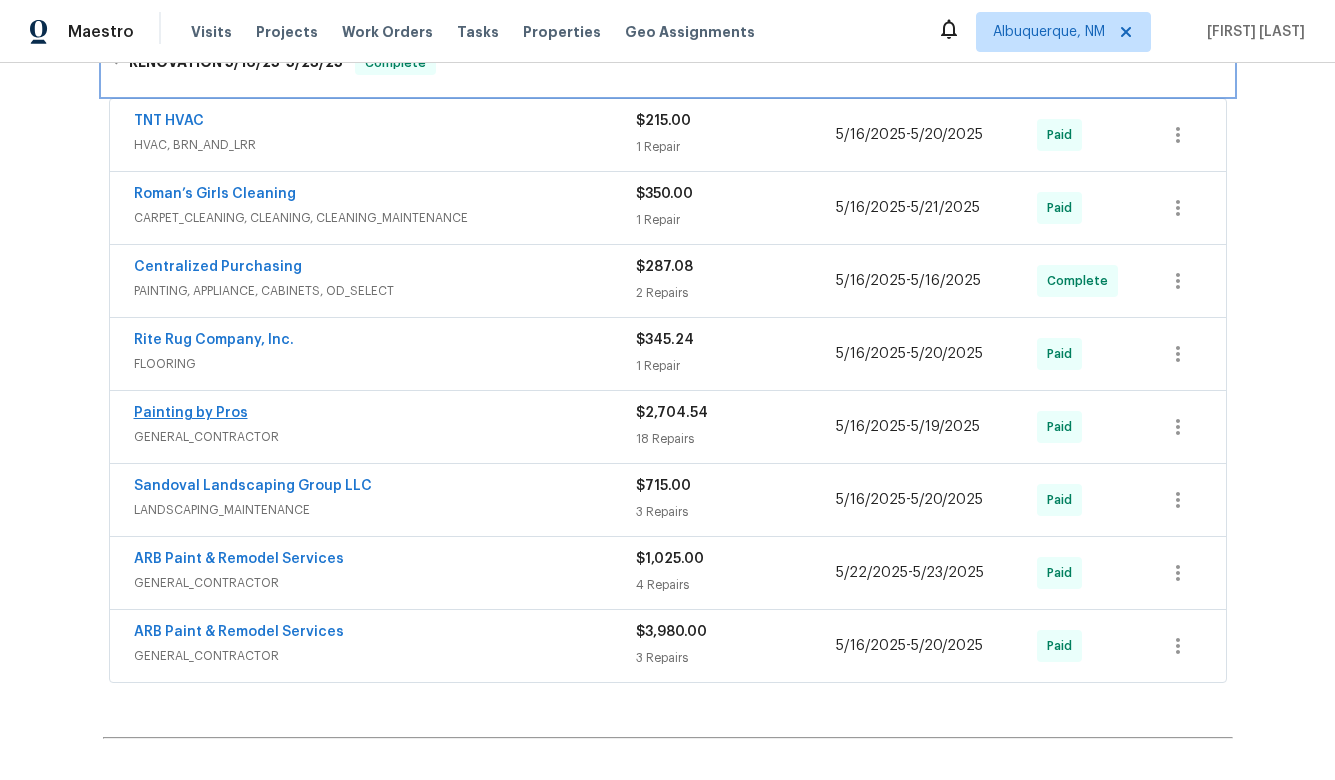 scroll, scrollTop: 529, scrollLeft: 0, axis: vertical 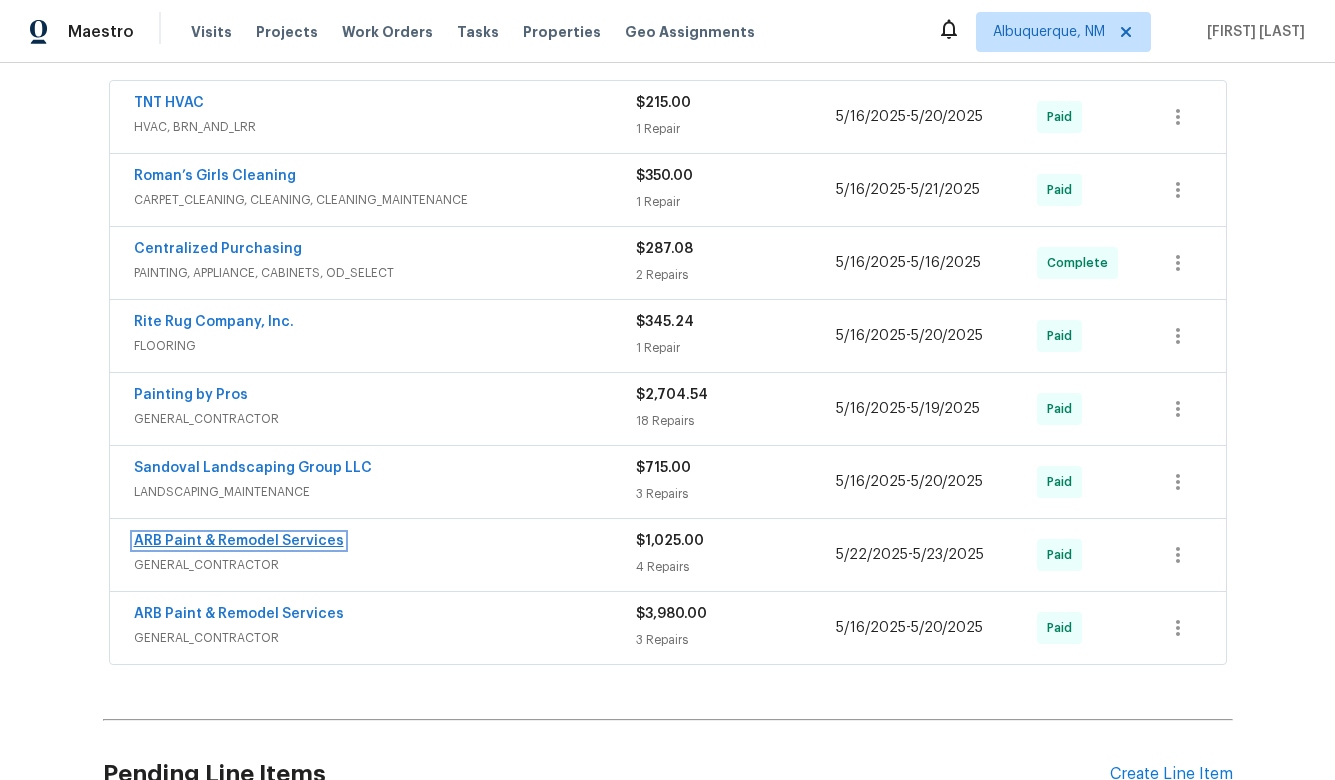 click on "ARB Paint & Remodel Services" at bounding box center [239, 541] 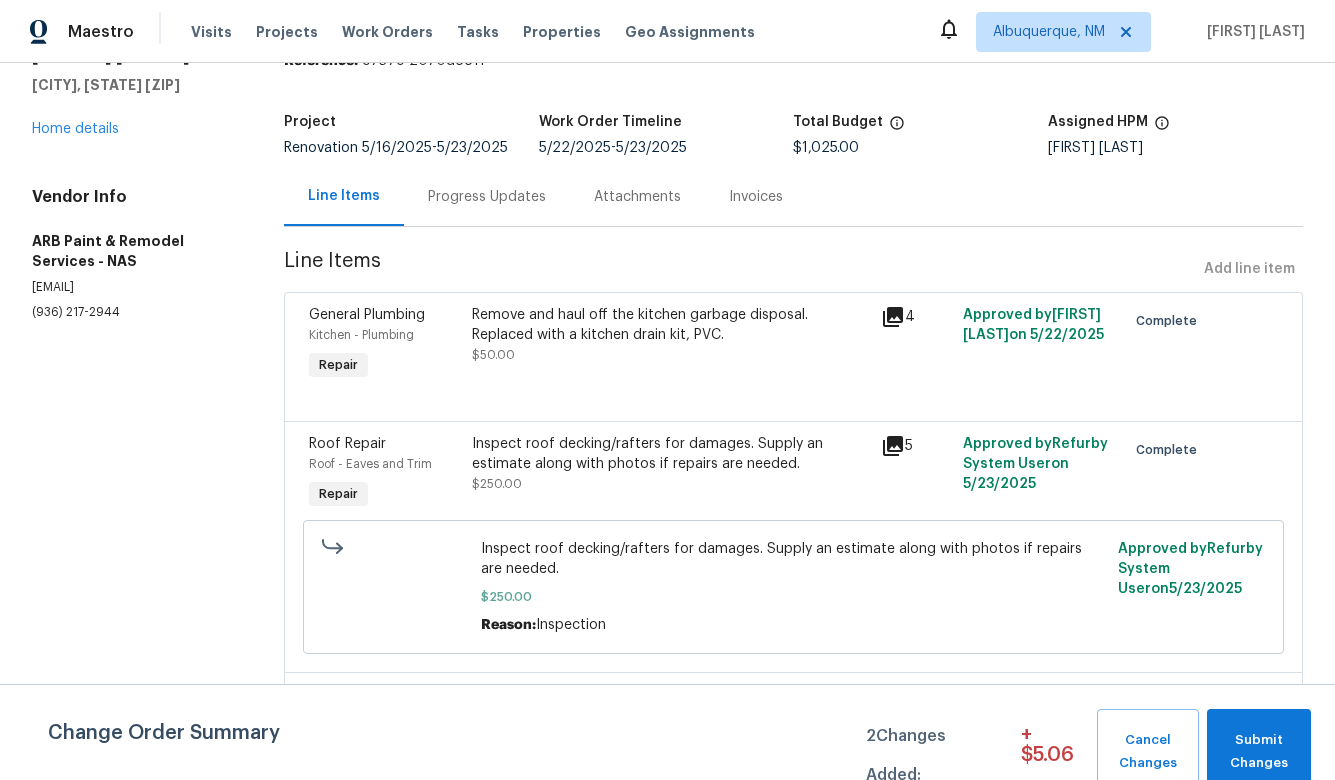 scroll, scrollTop: 0, scrollLeft: 0, axis: both 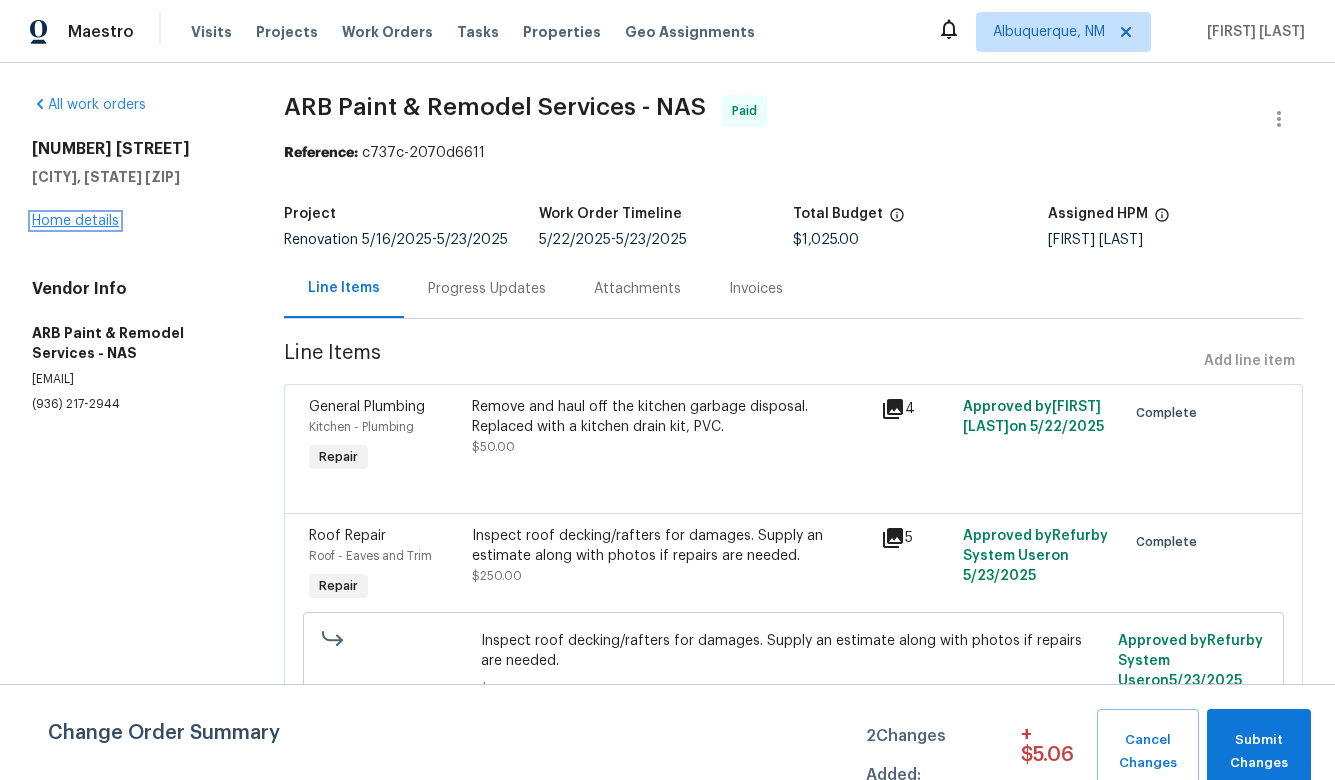 click on "Home details" at bounding box center (75, 221) 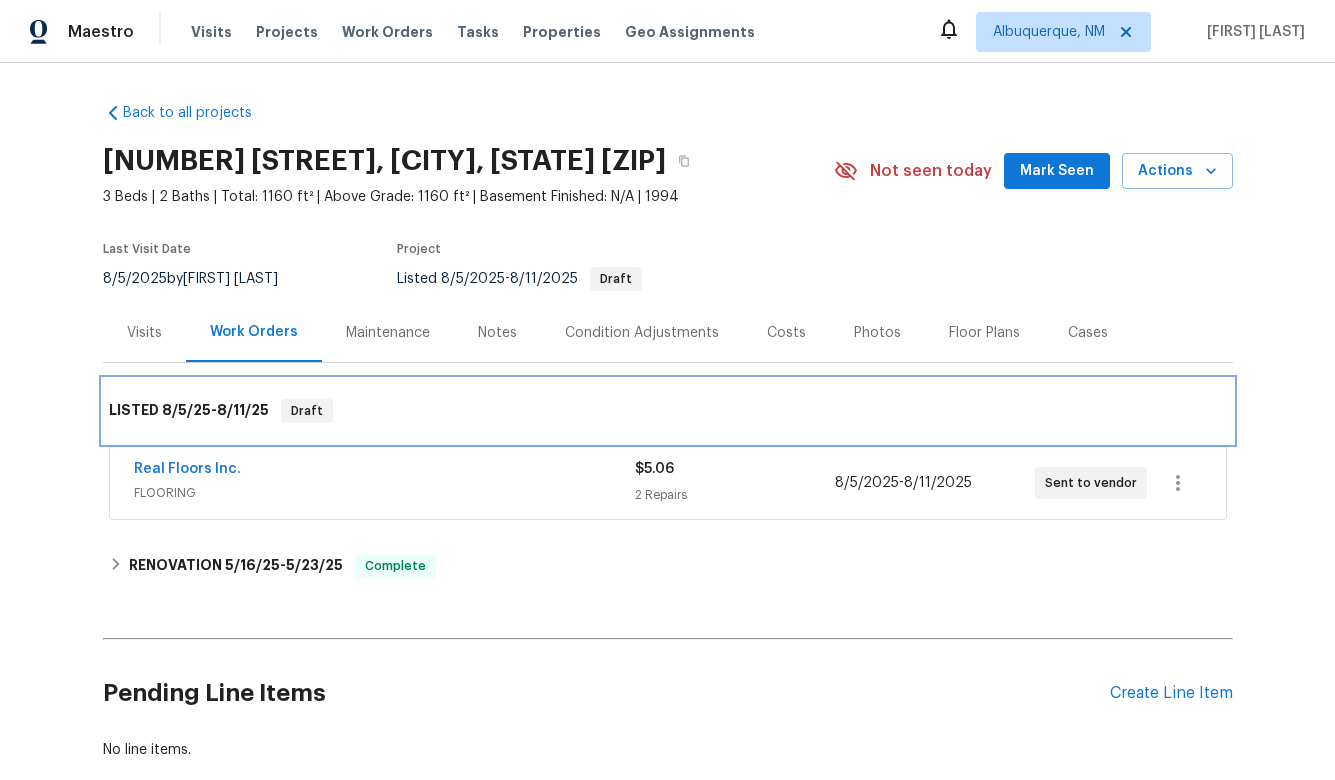click on "8/11/25" at bounding box center (243, 410) 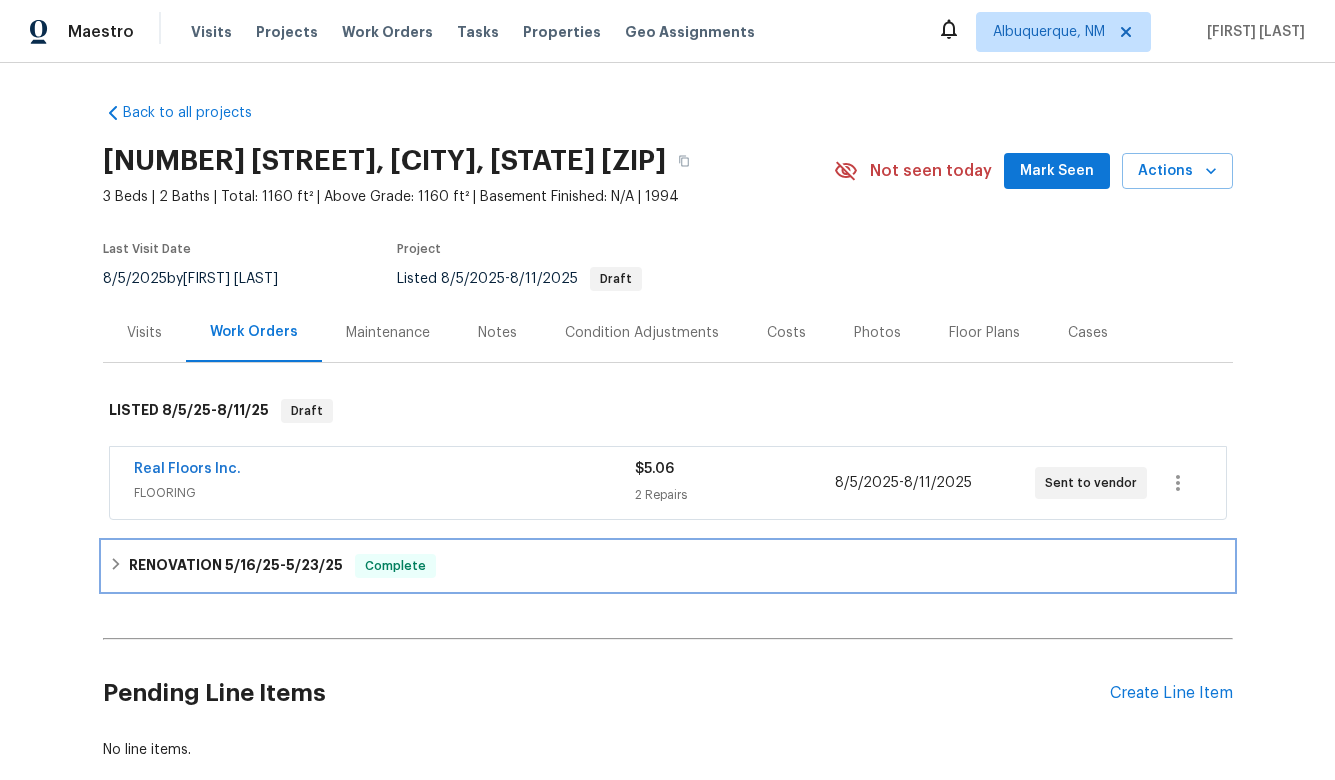 click on "RENOVATION   5/16/25  -  5/23/25 Complete" at bounding box center (668, 566) 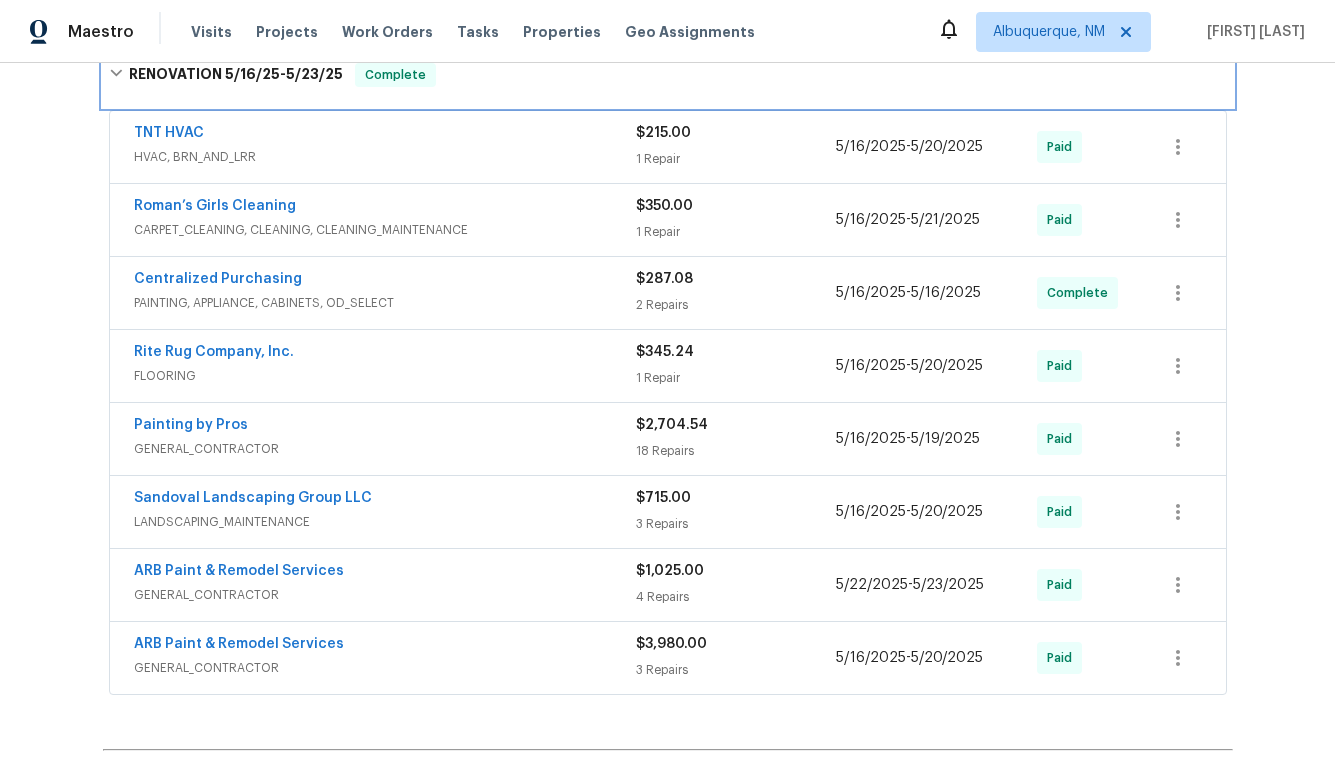 scroll, scrollTop: 503, scrollLeft: 0, axis: vertical 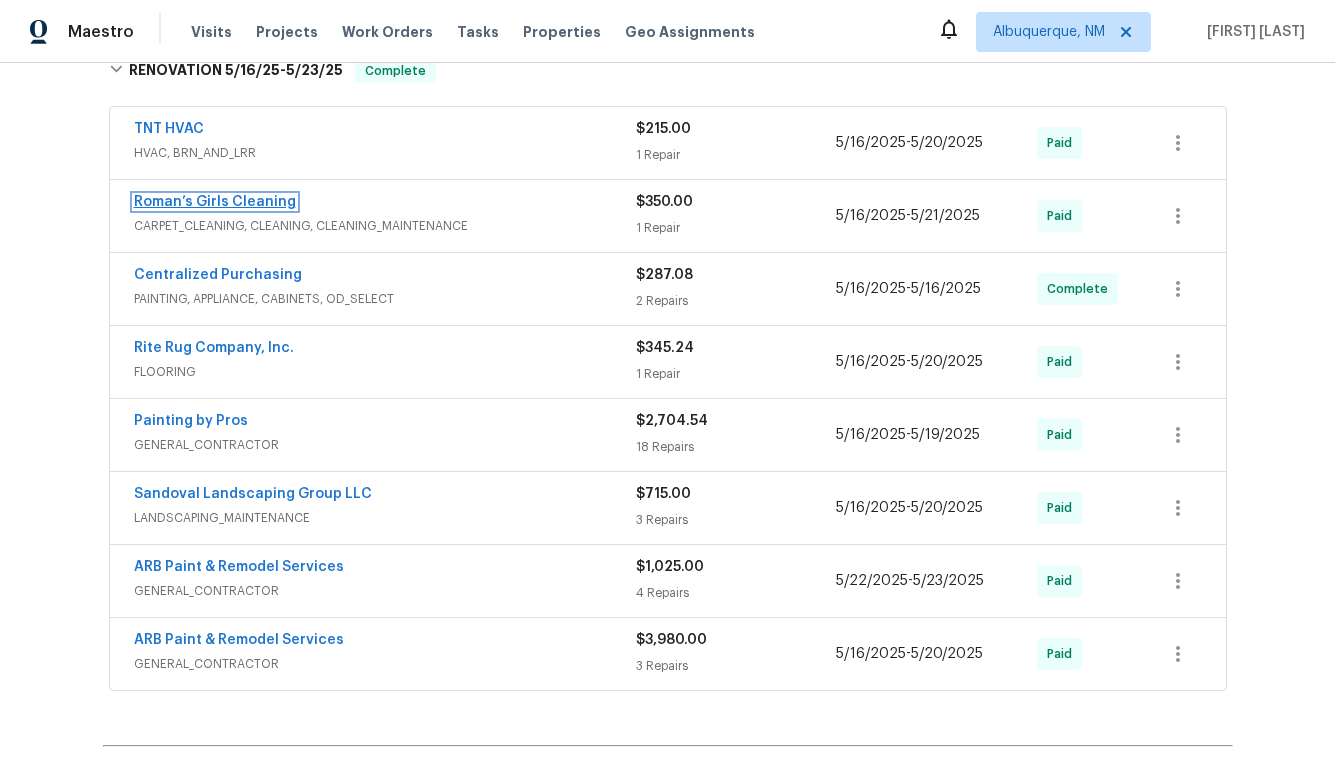 click on "Roman’s Girls Cleaning" at bounding box center (215, 202) 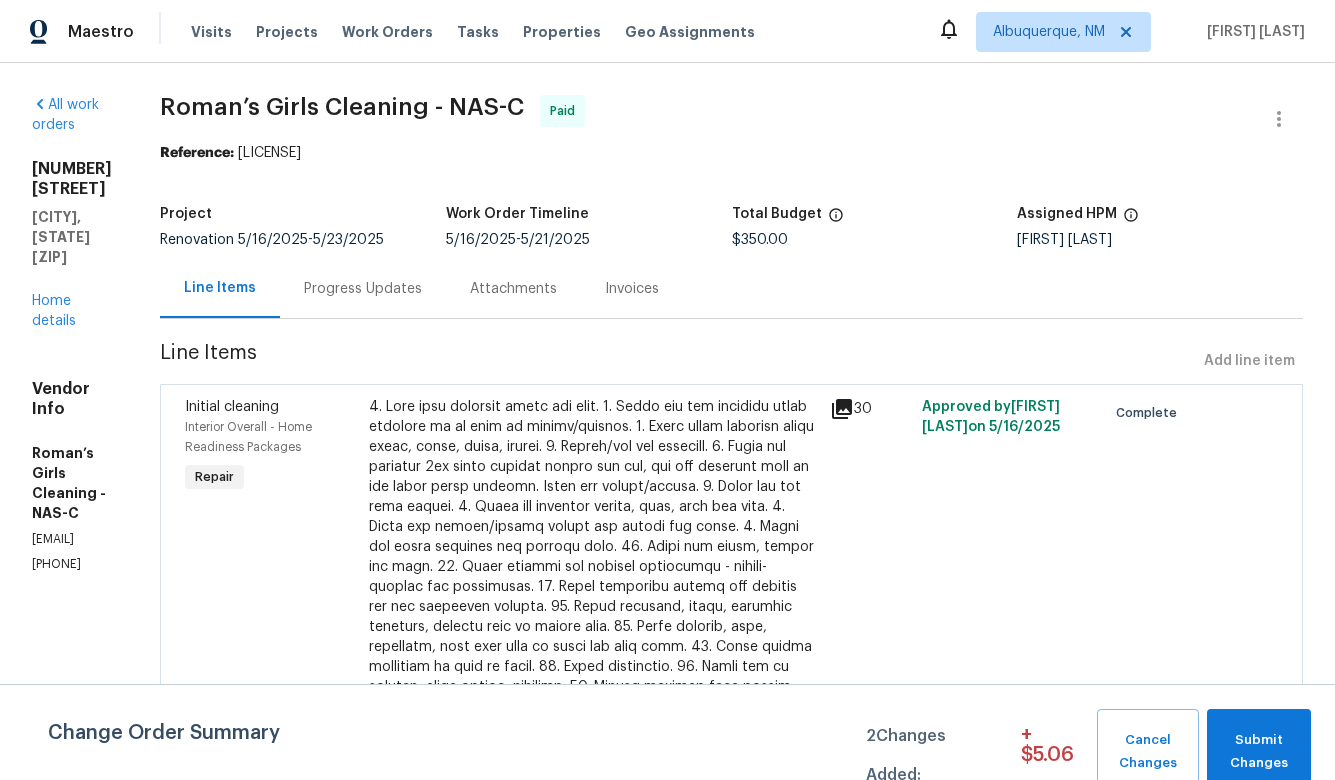 scroll, scrollTop: 191, scrollLeft: 0, axis: vertical 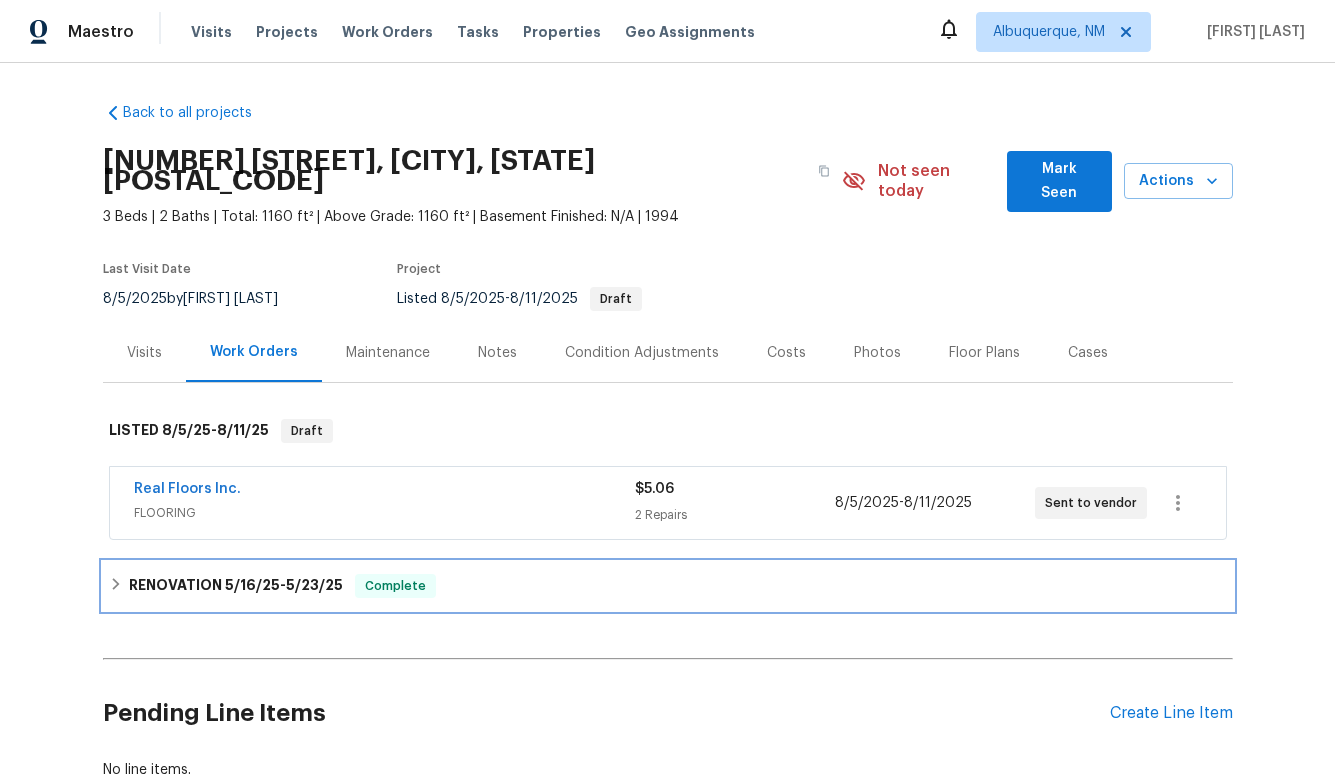 click on "5/16/25" at bounding box center (252, 585) 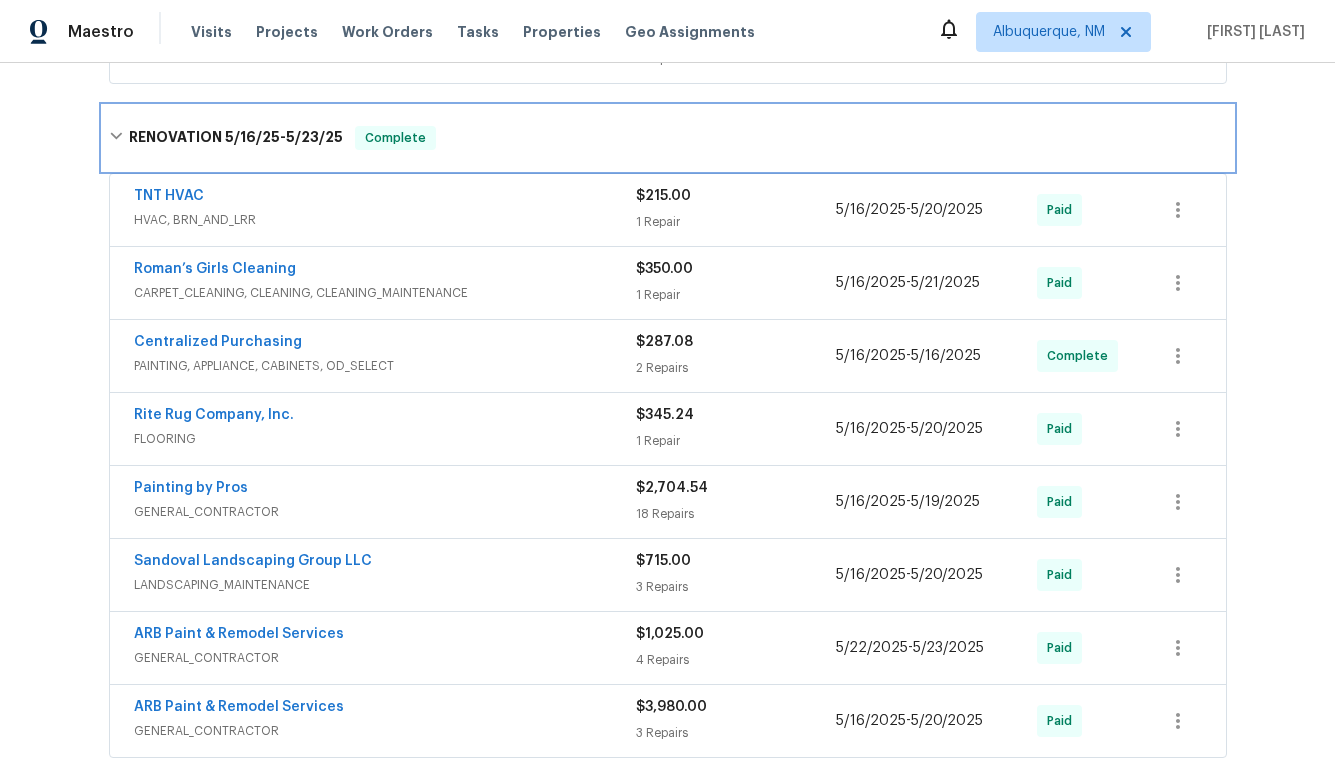 scroll, scrollTop: 457, scrollLeft: 0, axis: vertical 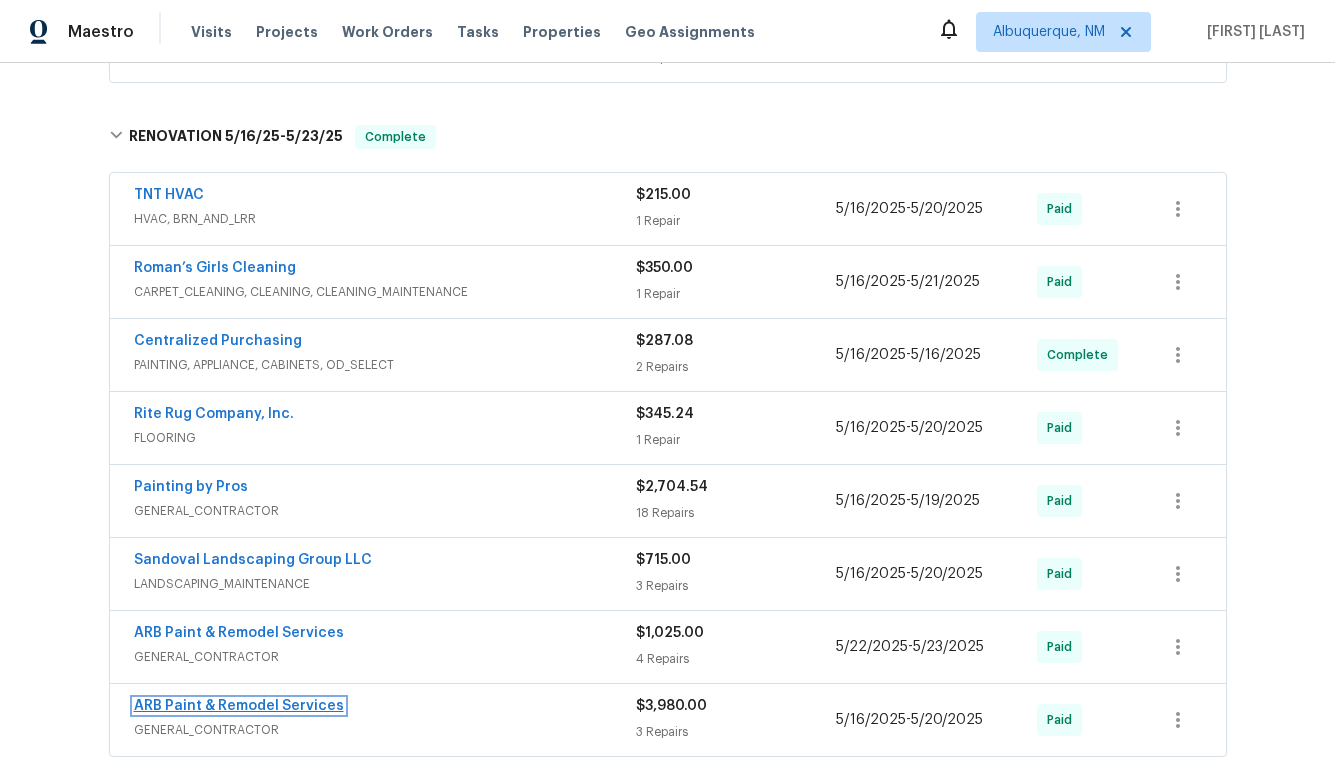 click on "ARB Paint & Remodel Services" at bounding box center (239, 706) 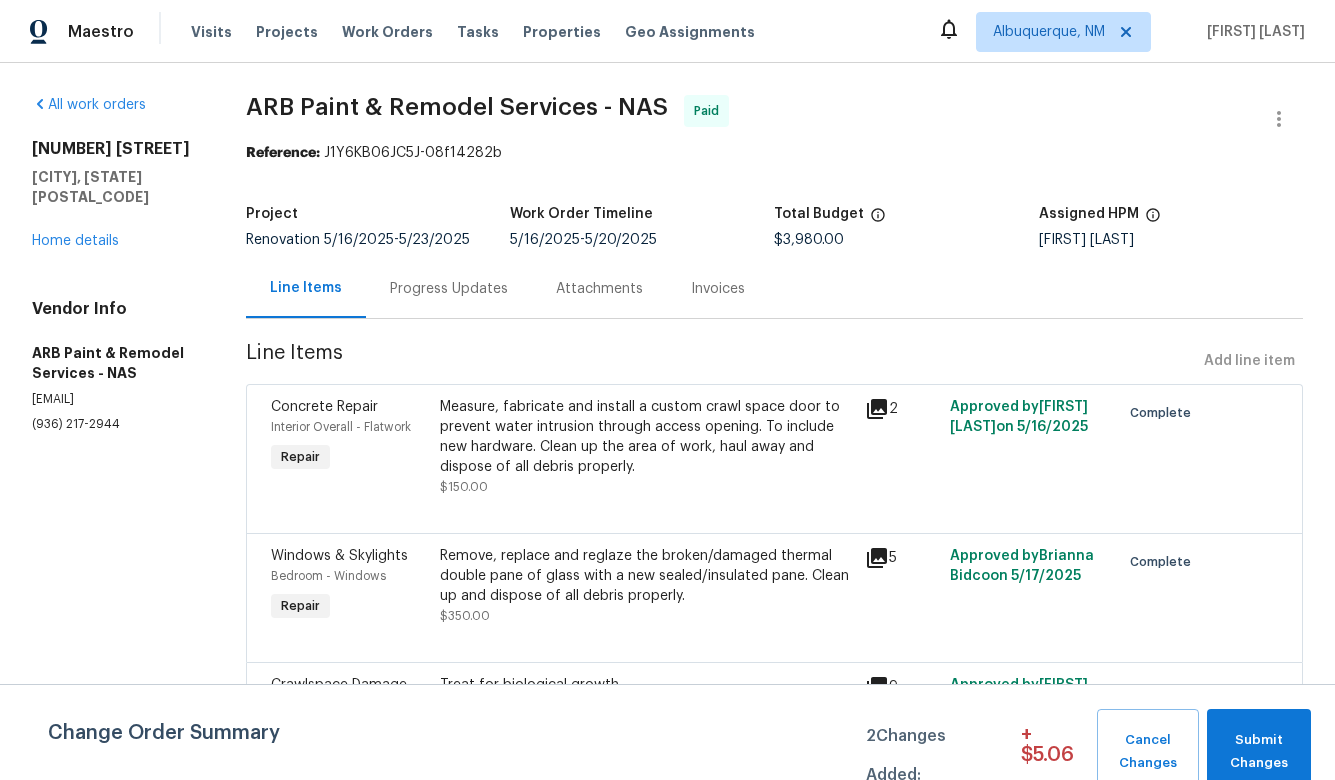scroll, scrollTop: 91, scrollLeft: 0, axis: vertical 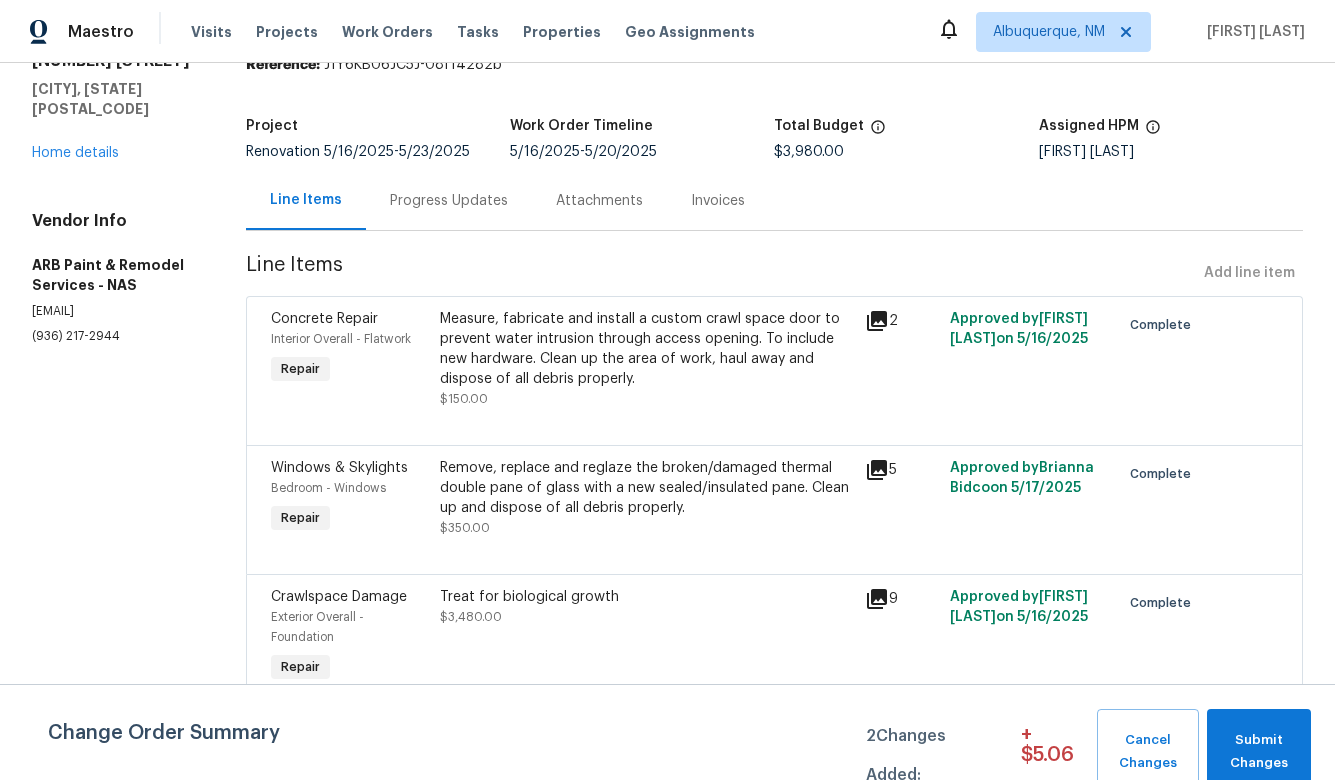 click 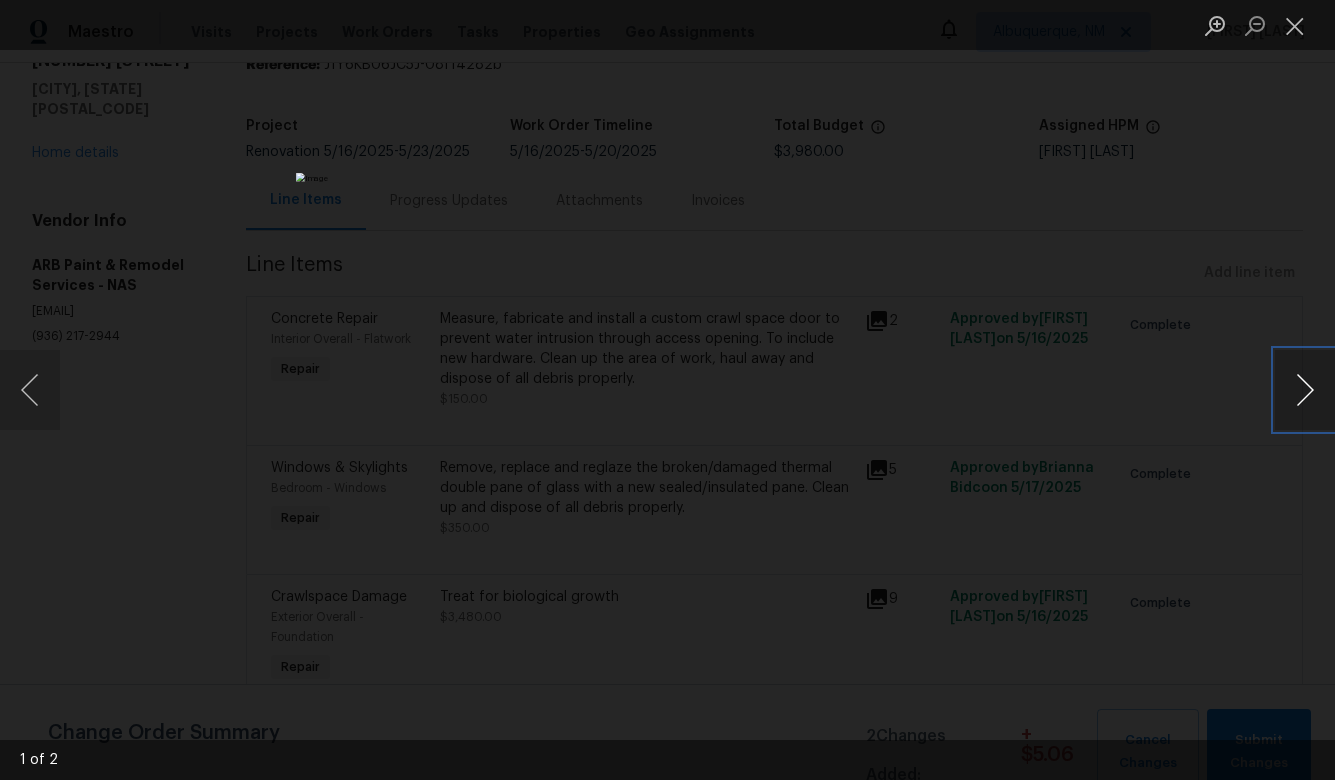 click at bounding box center (1305, 390) 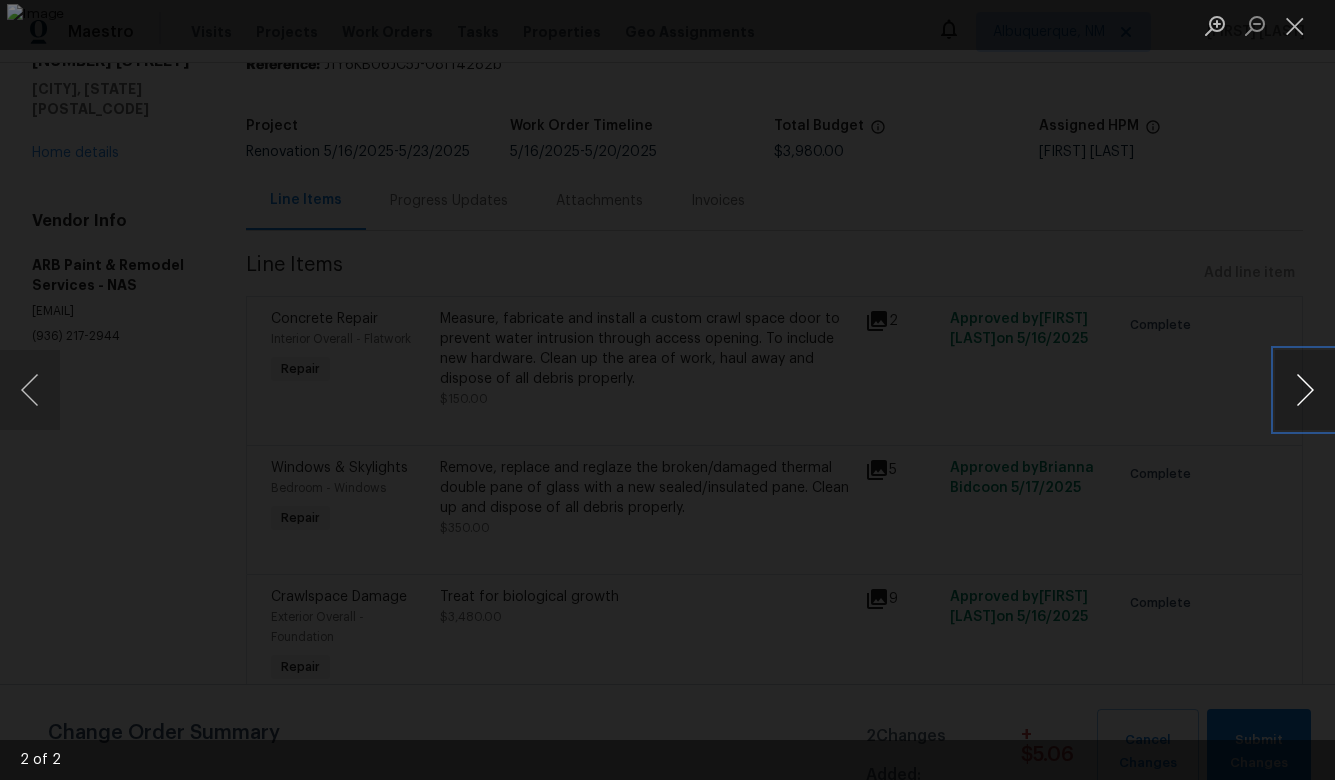 click at bounding box center [1305, 390] 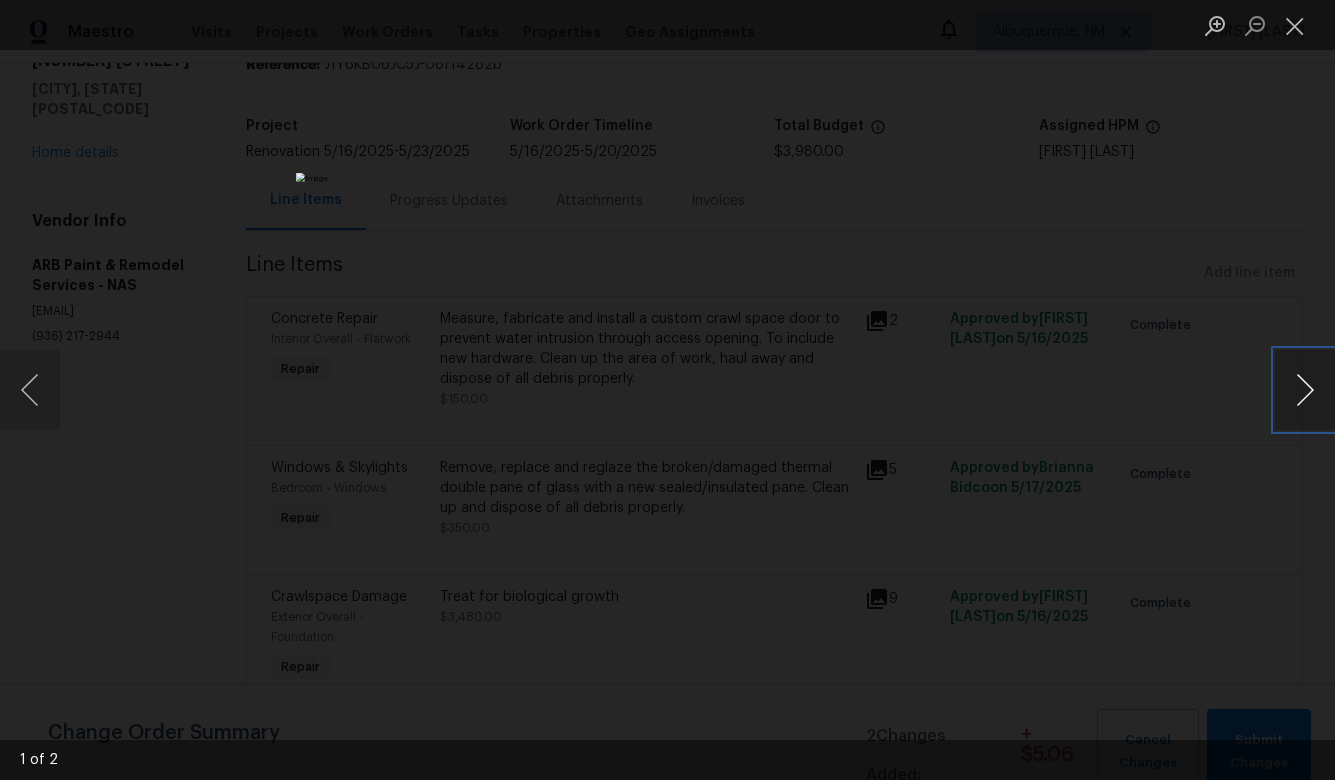 click at bounding box center [1305, 390] 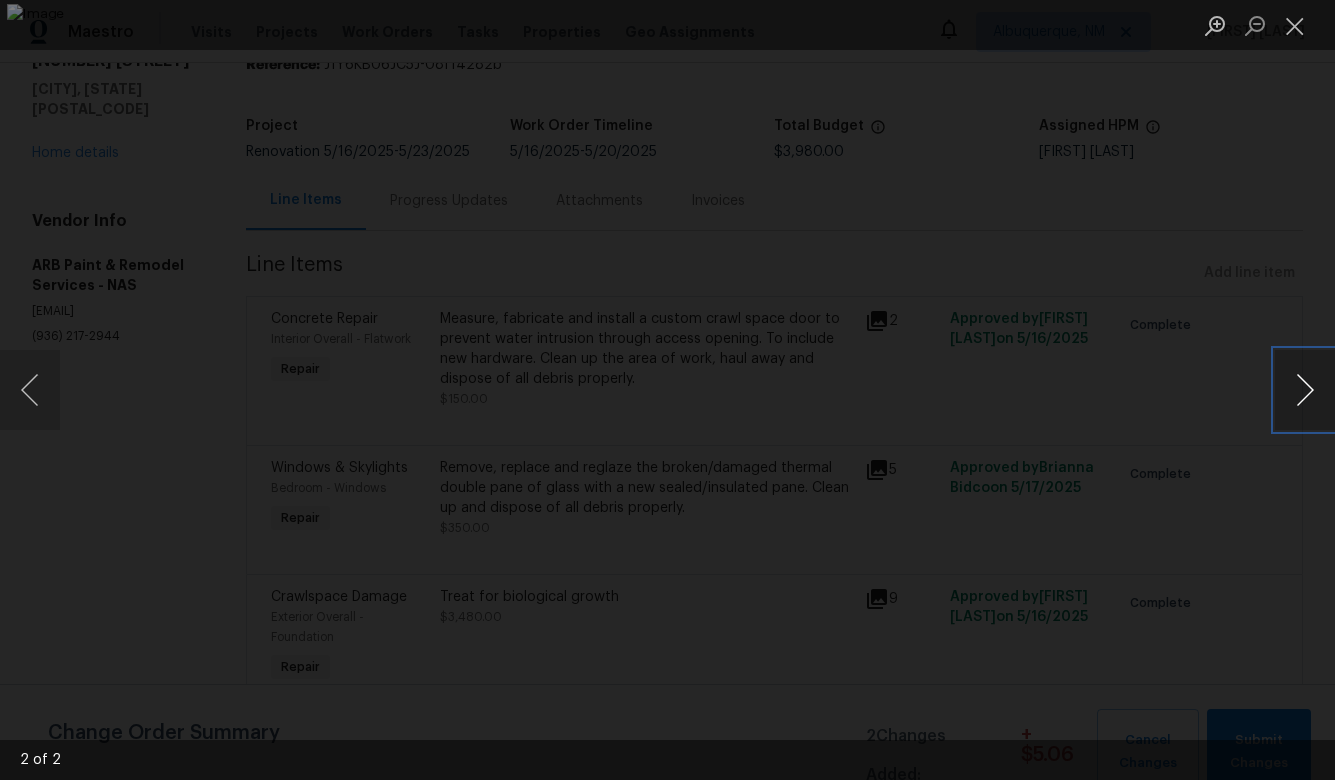 click at bounding box center (1305, 390) 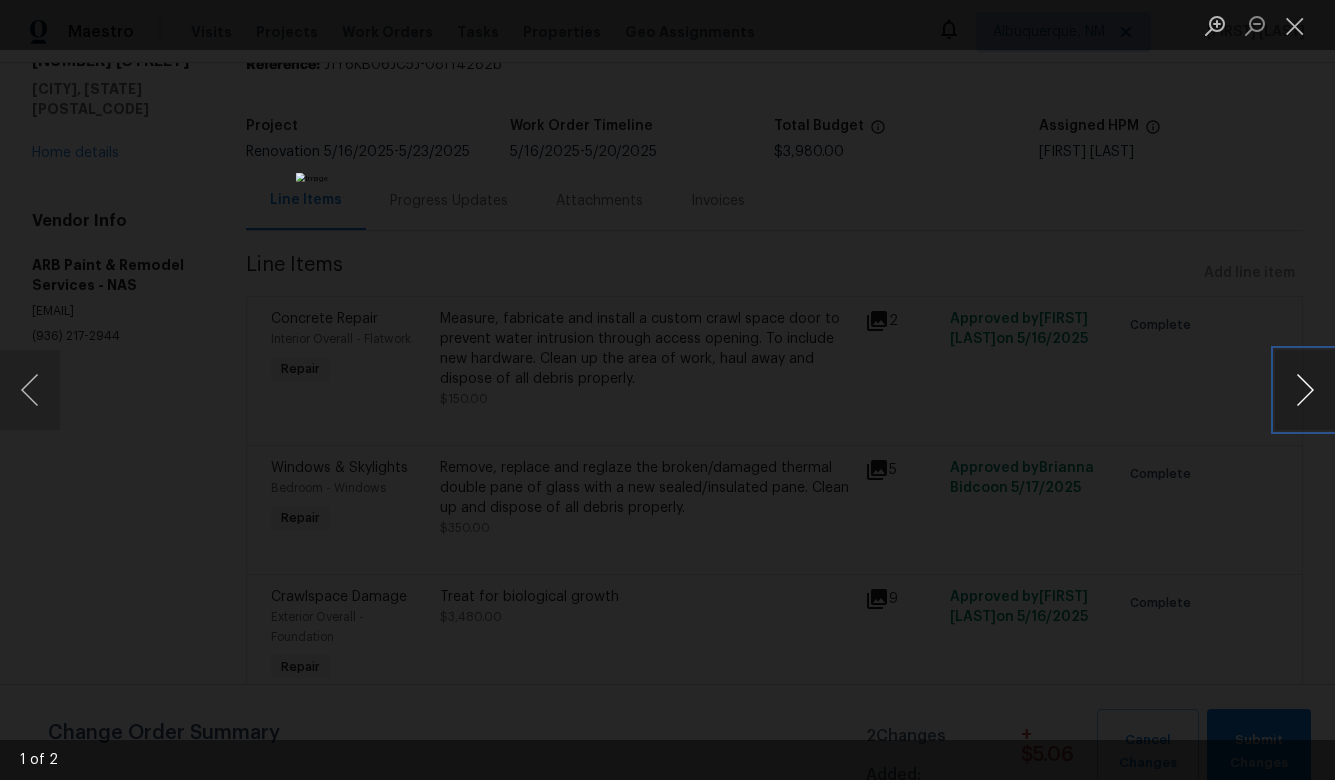 click at bounding box center (1305, 390) 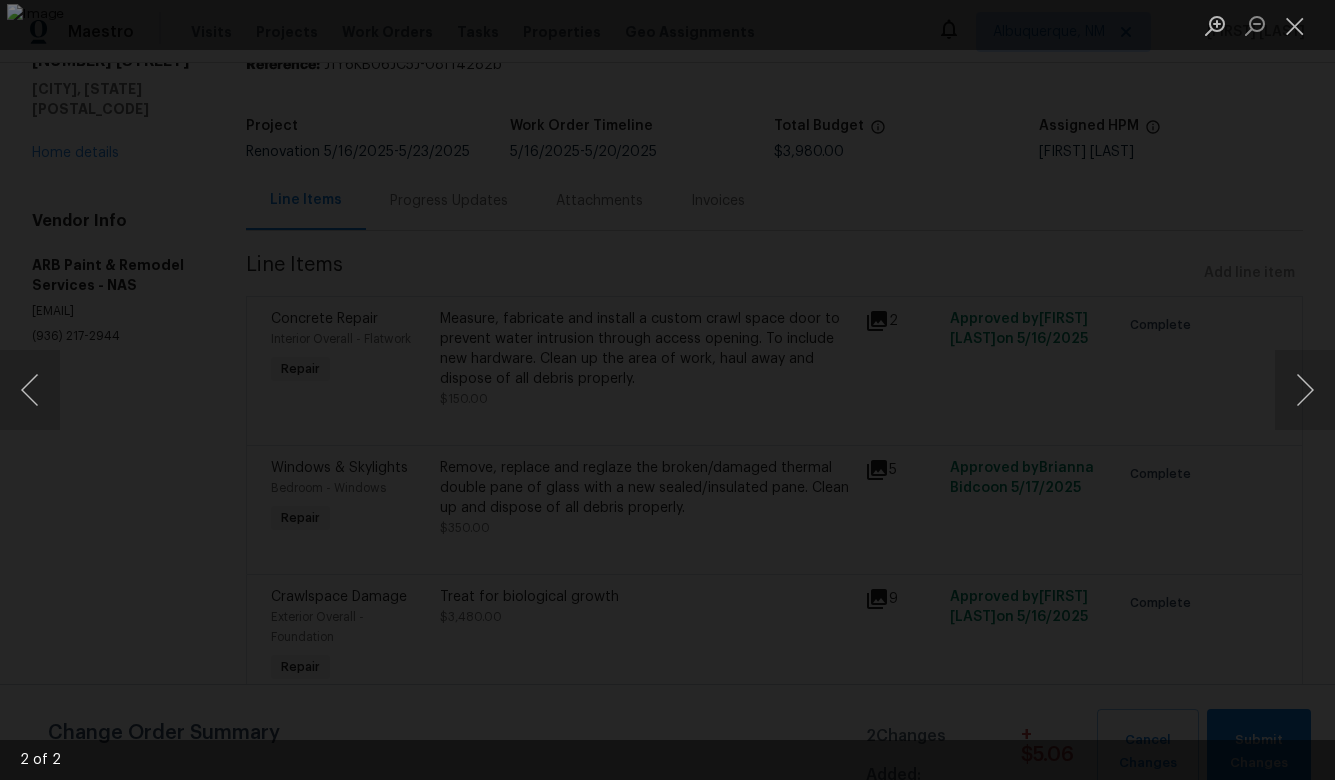 click at bounding box center (667, 390) 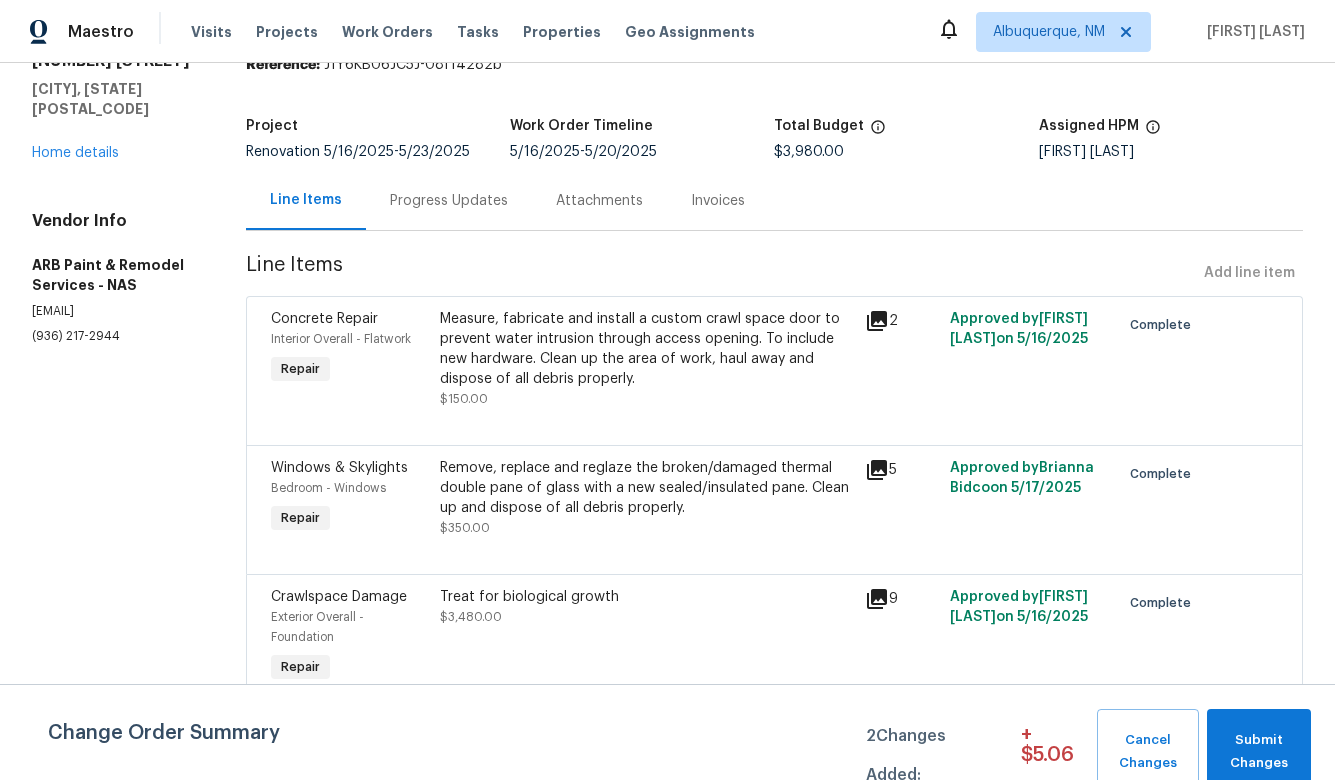 click on "Treat for biological growth" at bounding box center [646, 597] 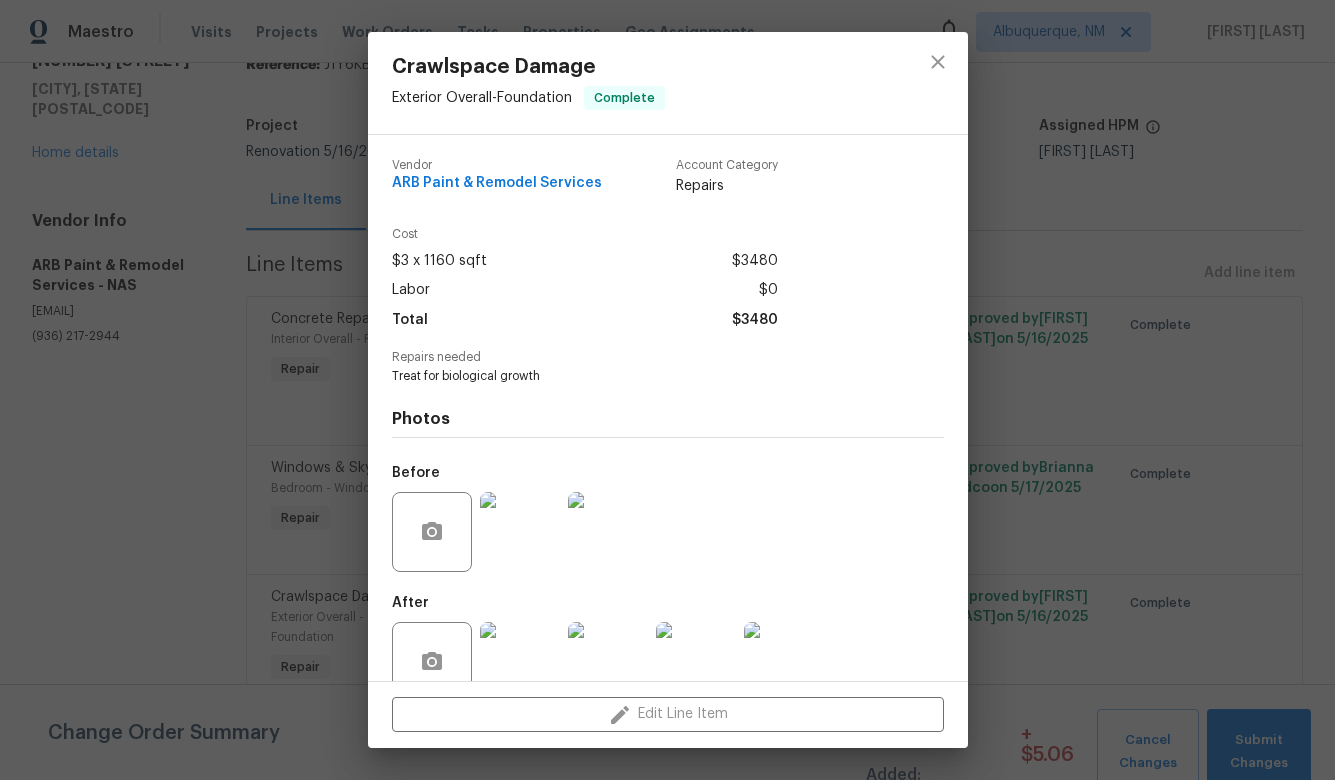 scroll, scrollTop: 41, scrollLeft: 0, axis: vertical 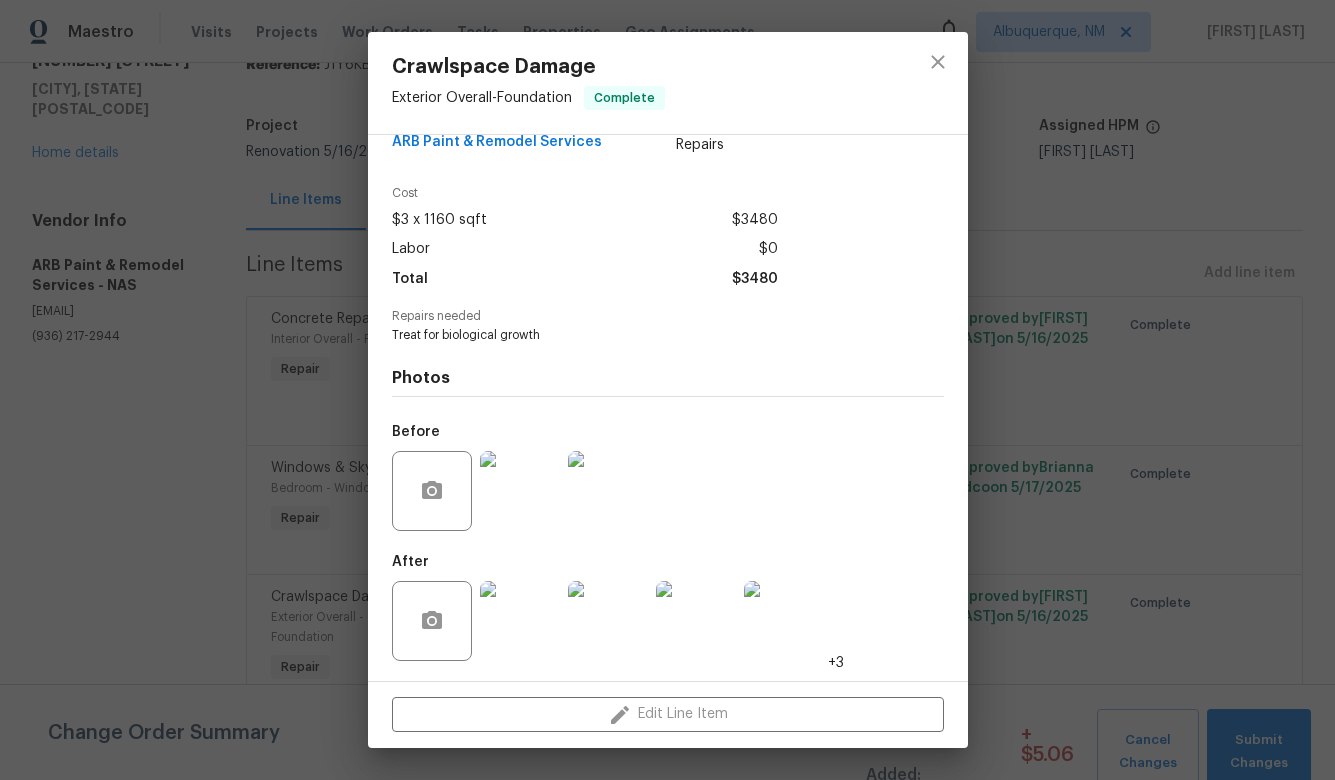 click at bounding box center (784, 621) 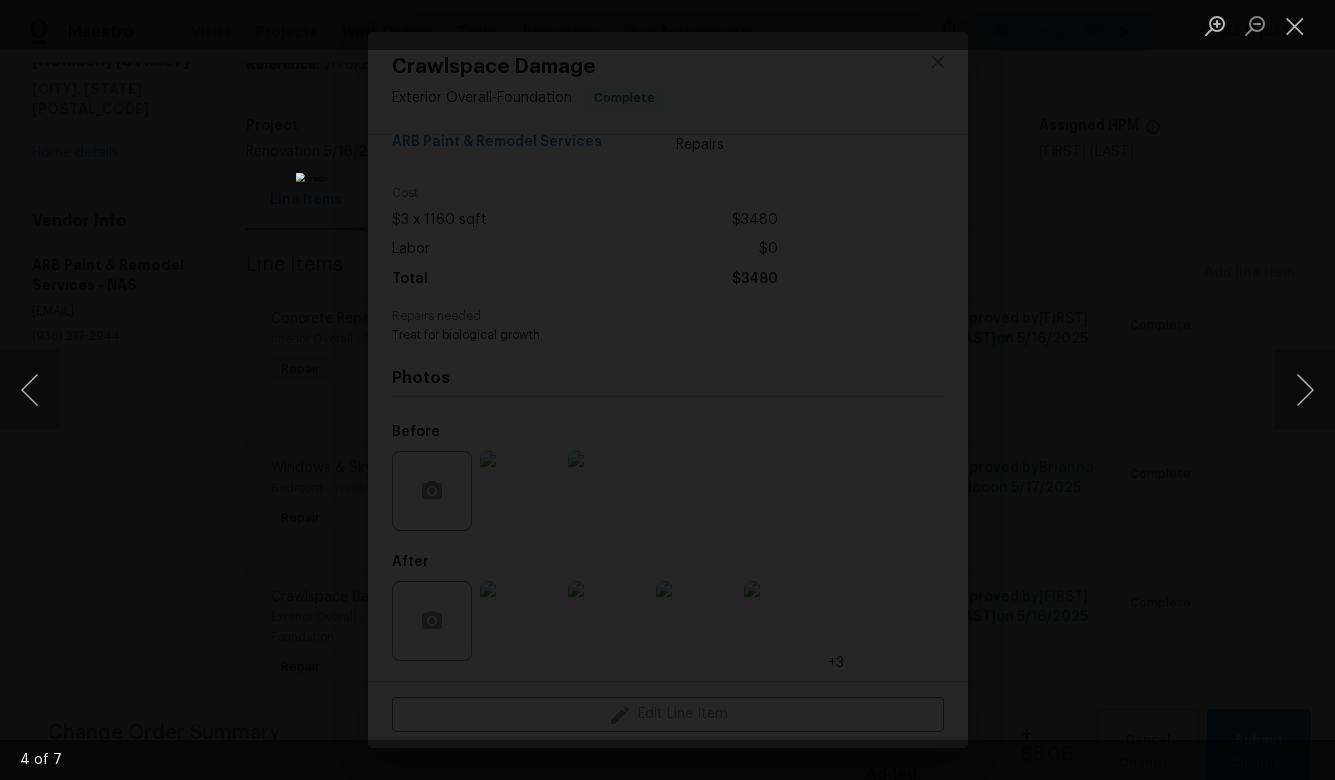 click at bounding box center (667, 390) 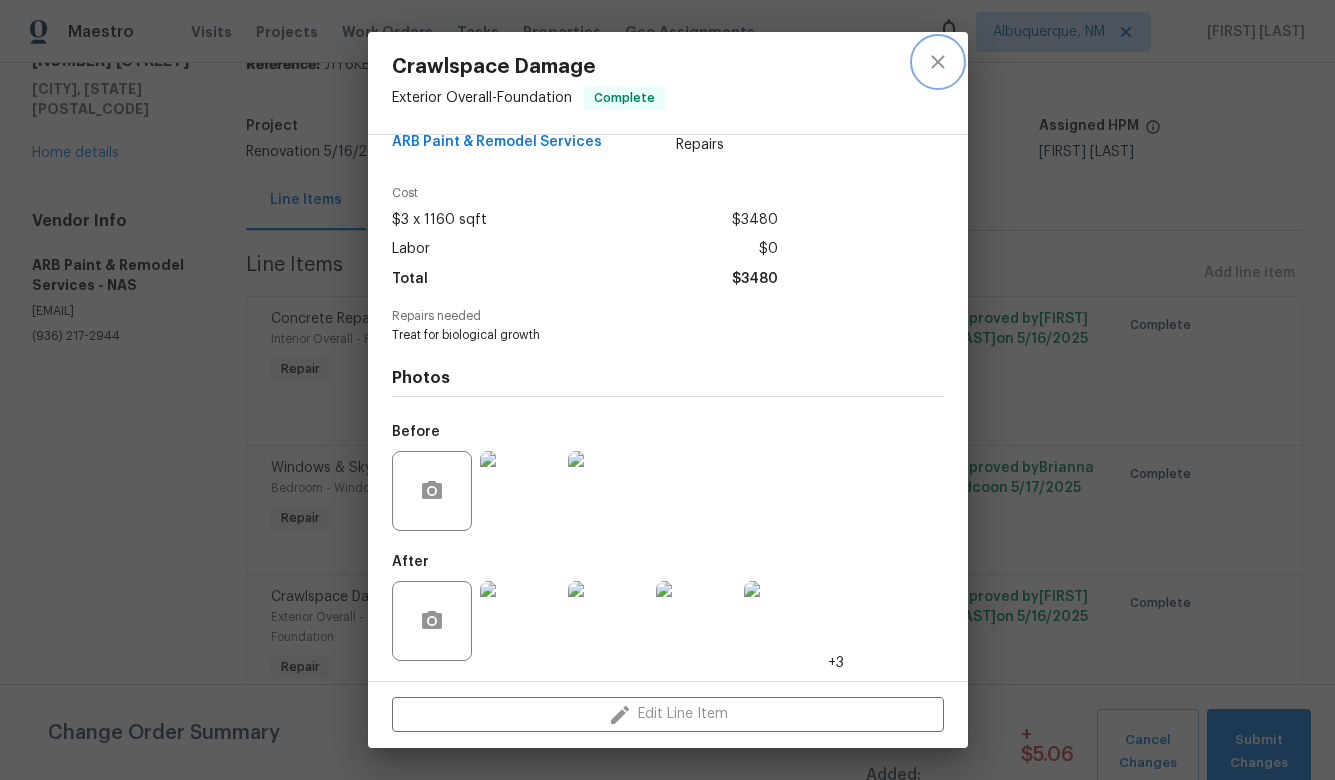 click 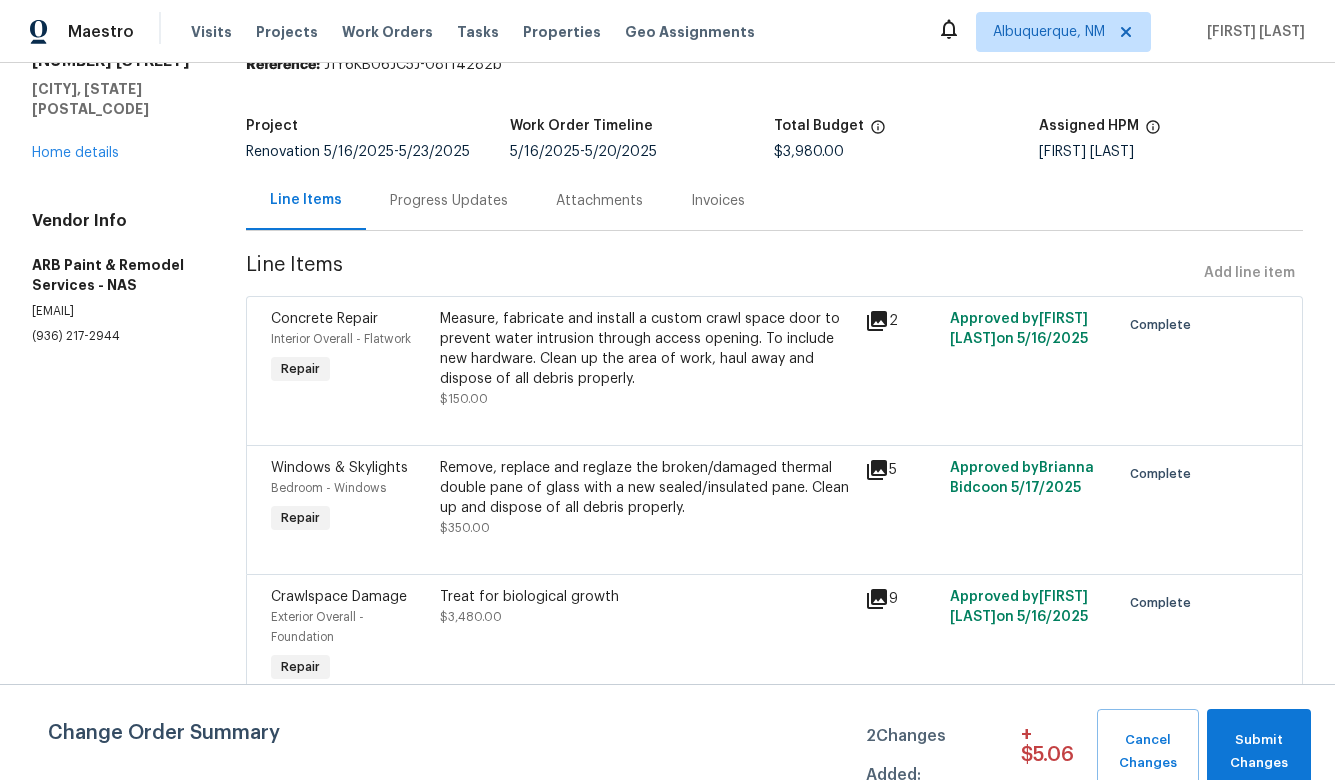 click on "Progress Updates" at bounding box center [449, 201] 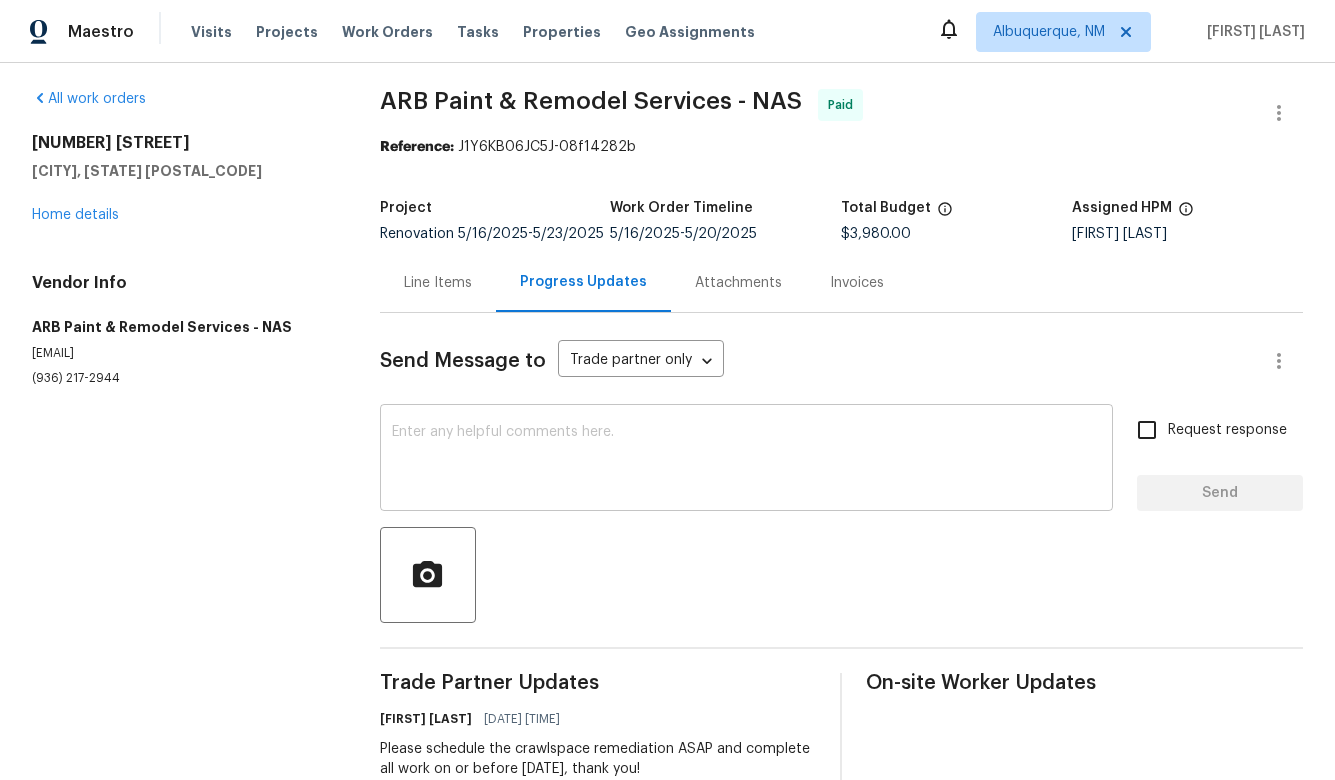 scroll, scrollTop: 0, scrollLeft: 0, axis: both 